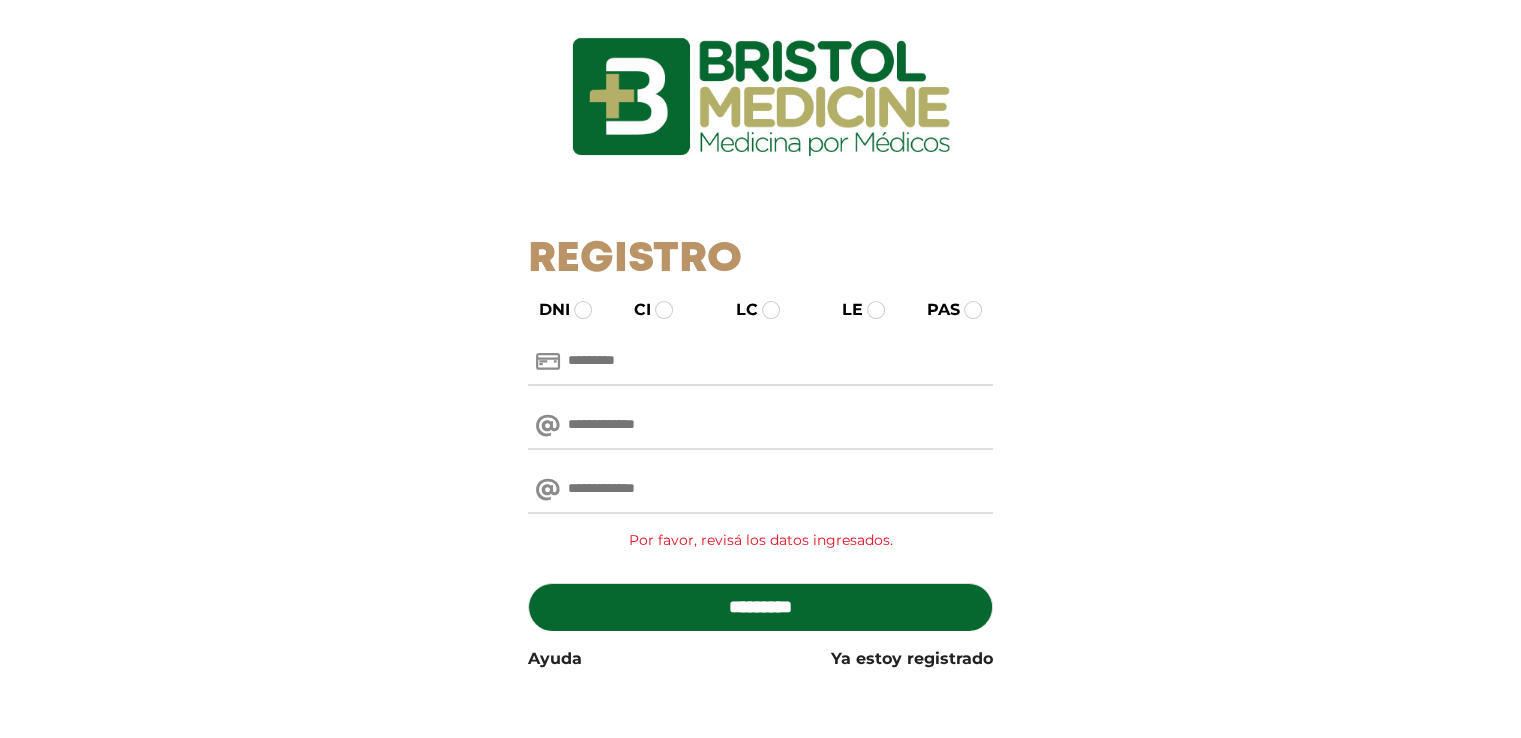 scroll, scrollTop: 57, scrollLeft: 0, axis: vertical 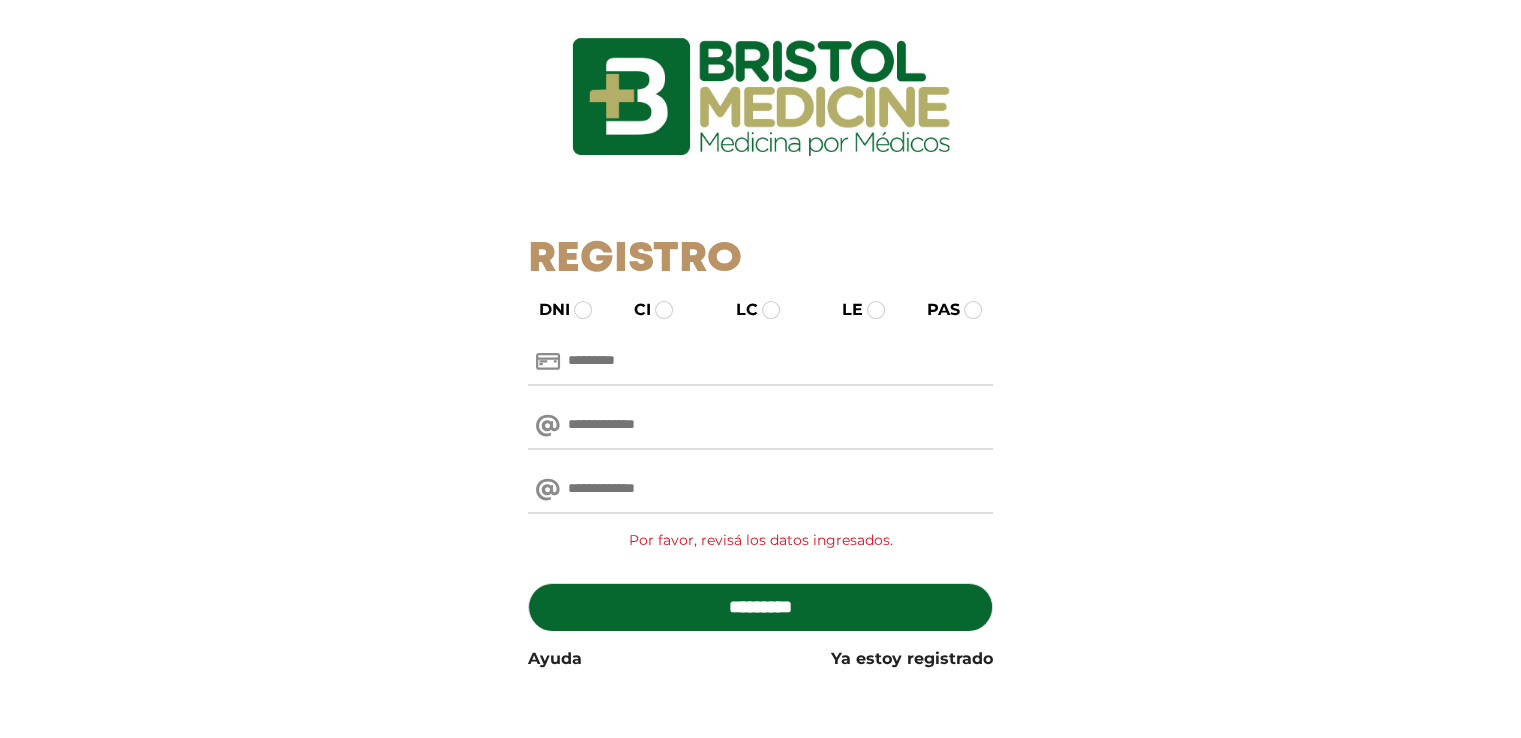 paste on "**********" 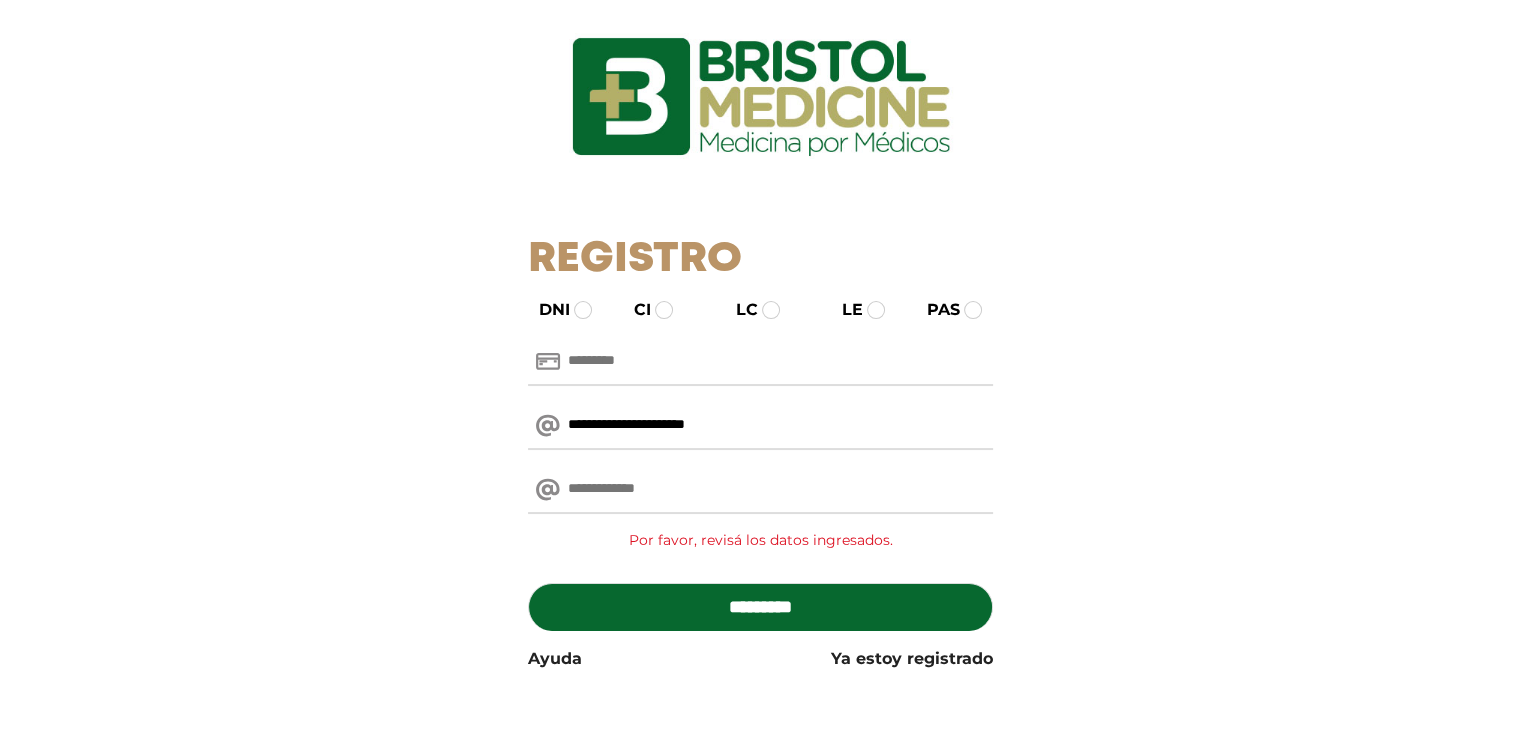 type on "**********" 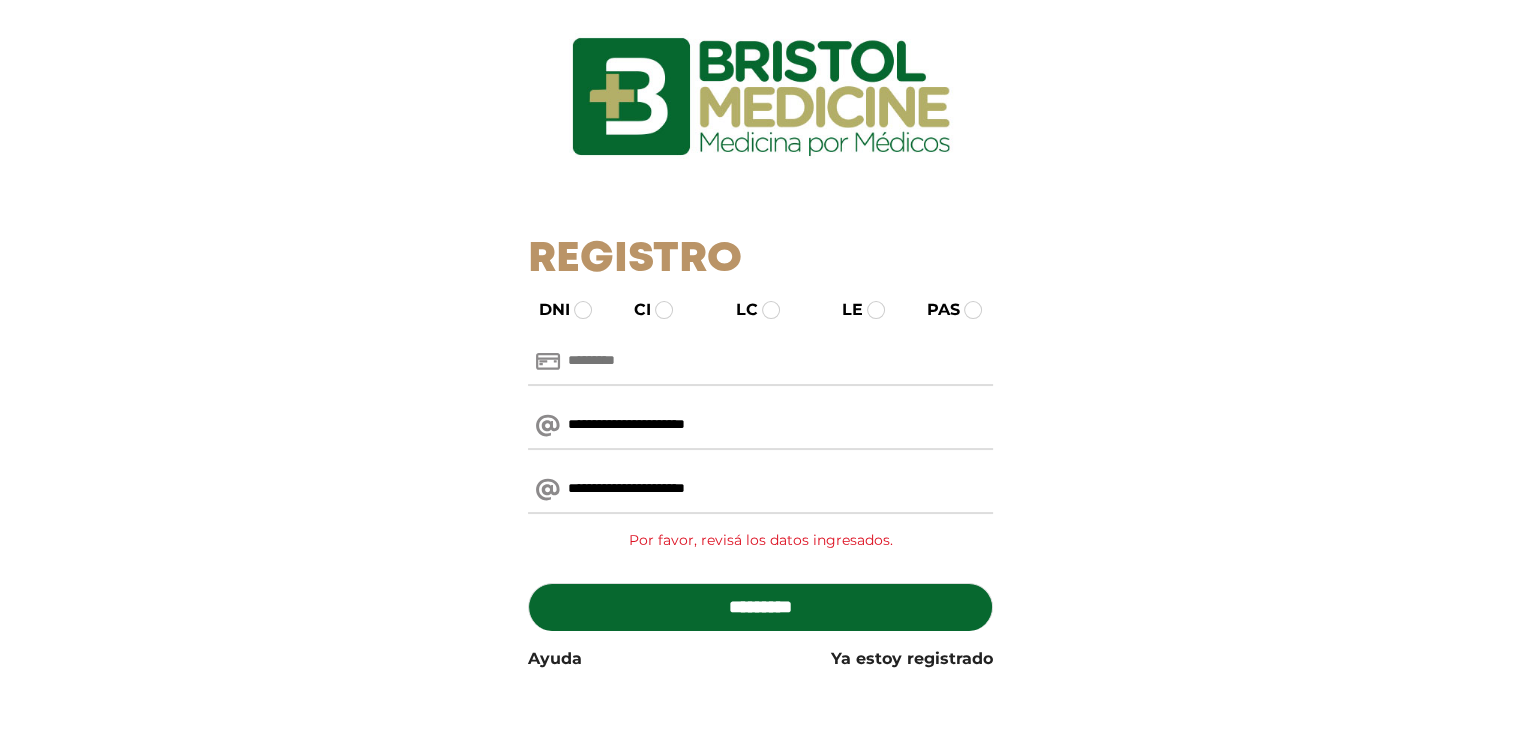 type on "**********" 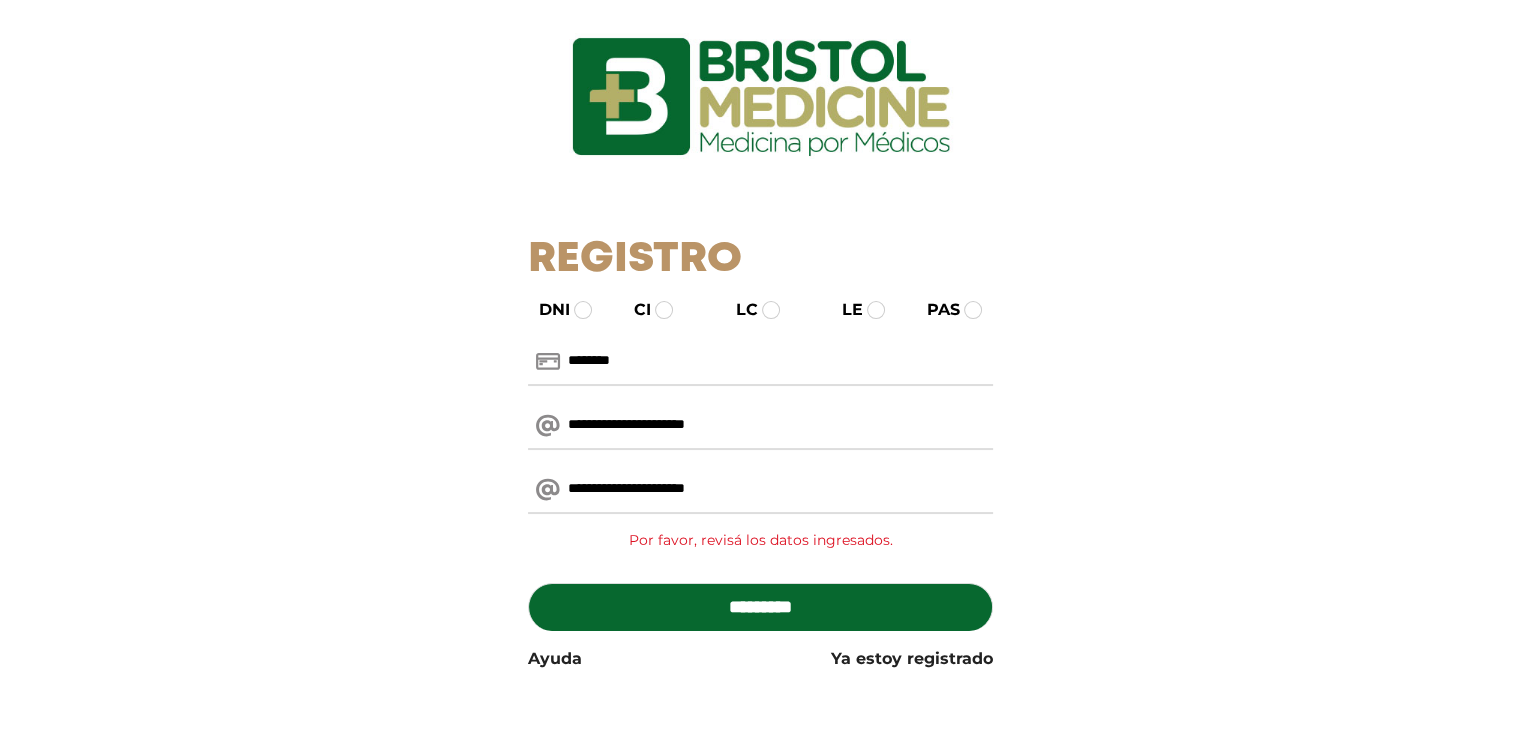 type on "********" 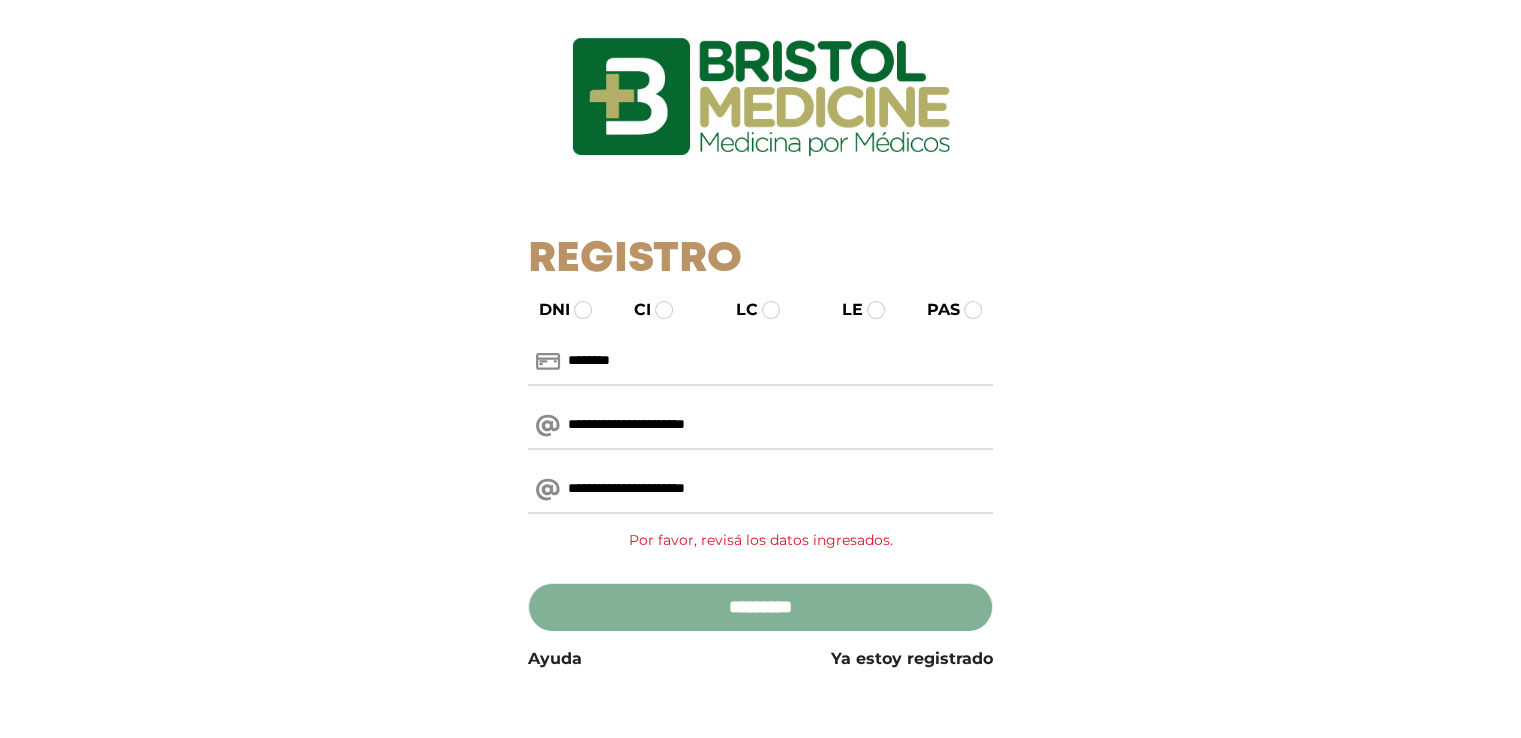 click on "*********" at bounding box center [760, 607] 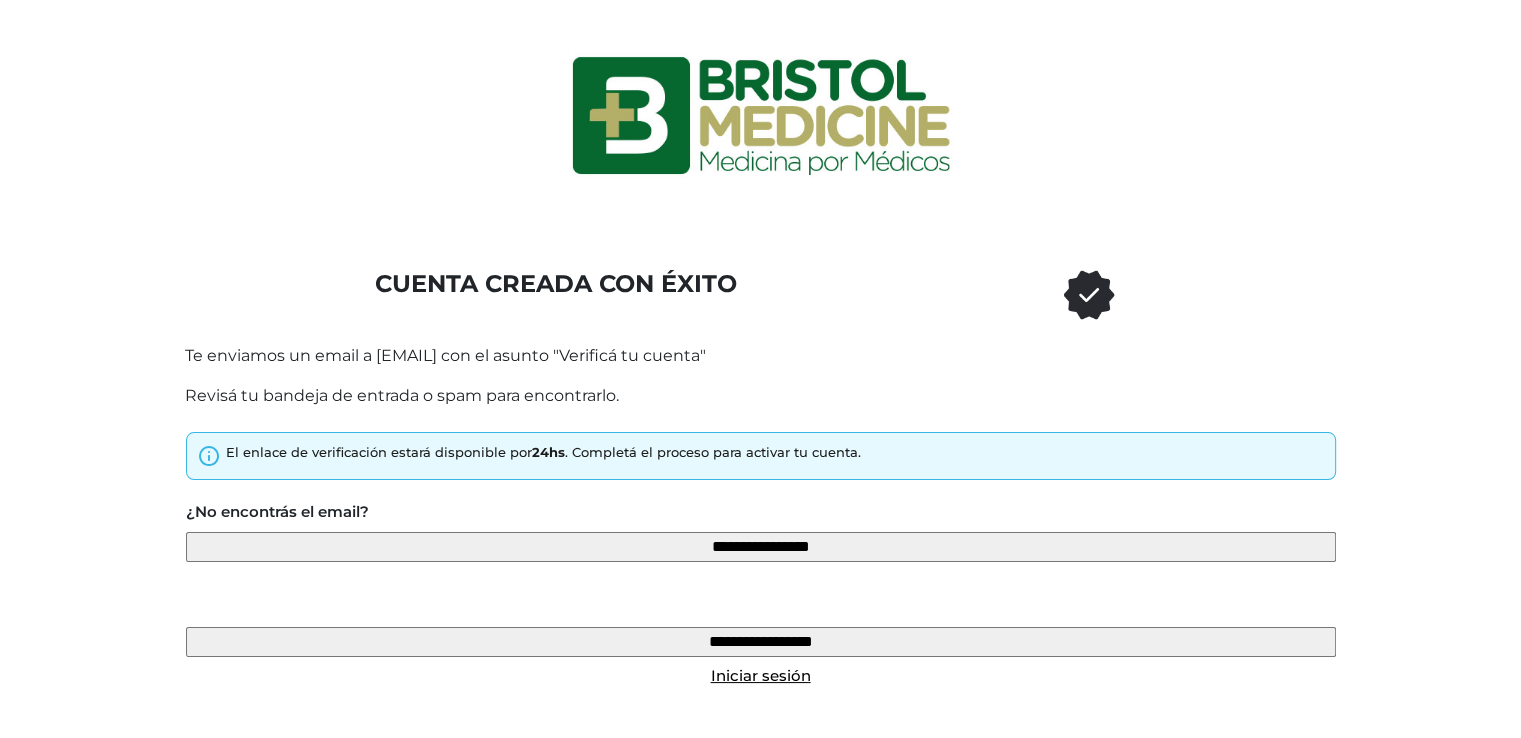 scroll, scrollTop: 54, scrollLeft: 0, axis: vertical 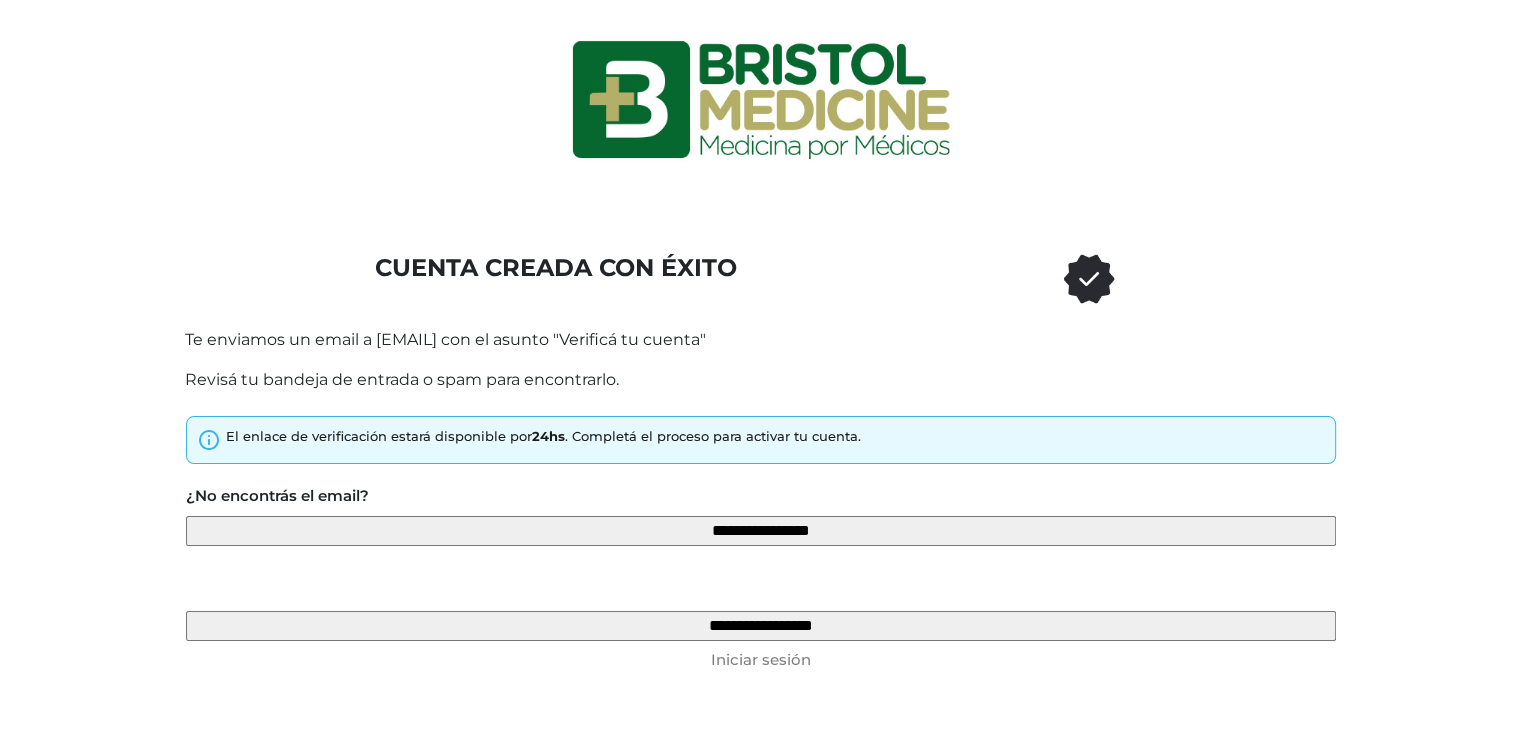 click on "Iniciar sesión" at bounding box center (761, 659) 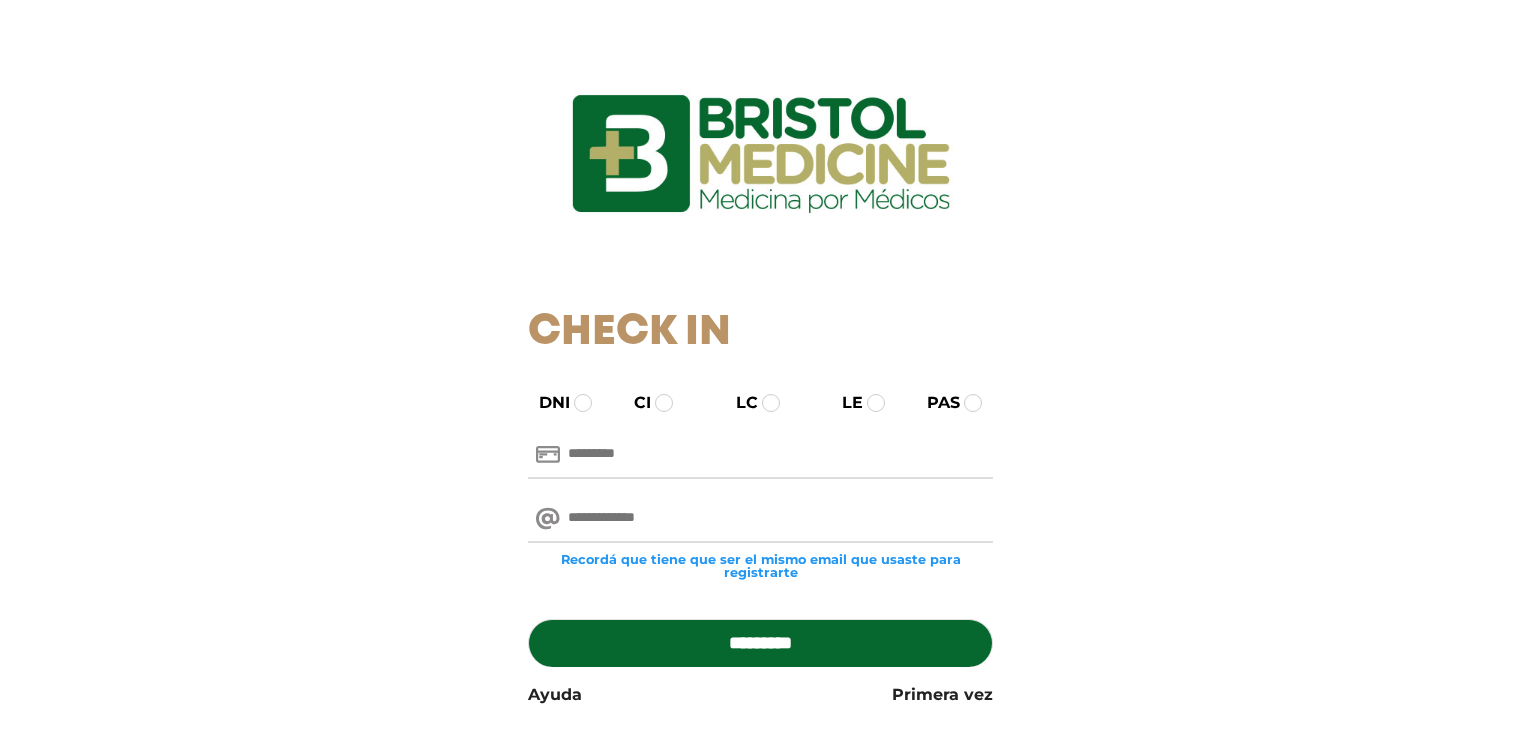 scroll, scrollTop: 0, scrollLeft: 0, axis: both 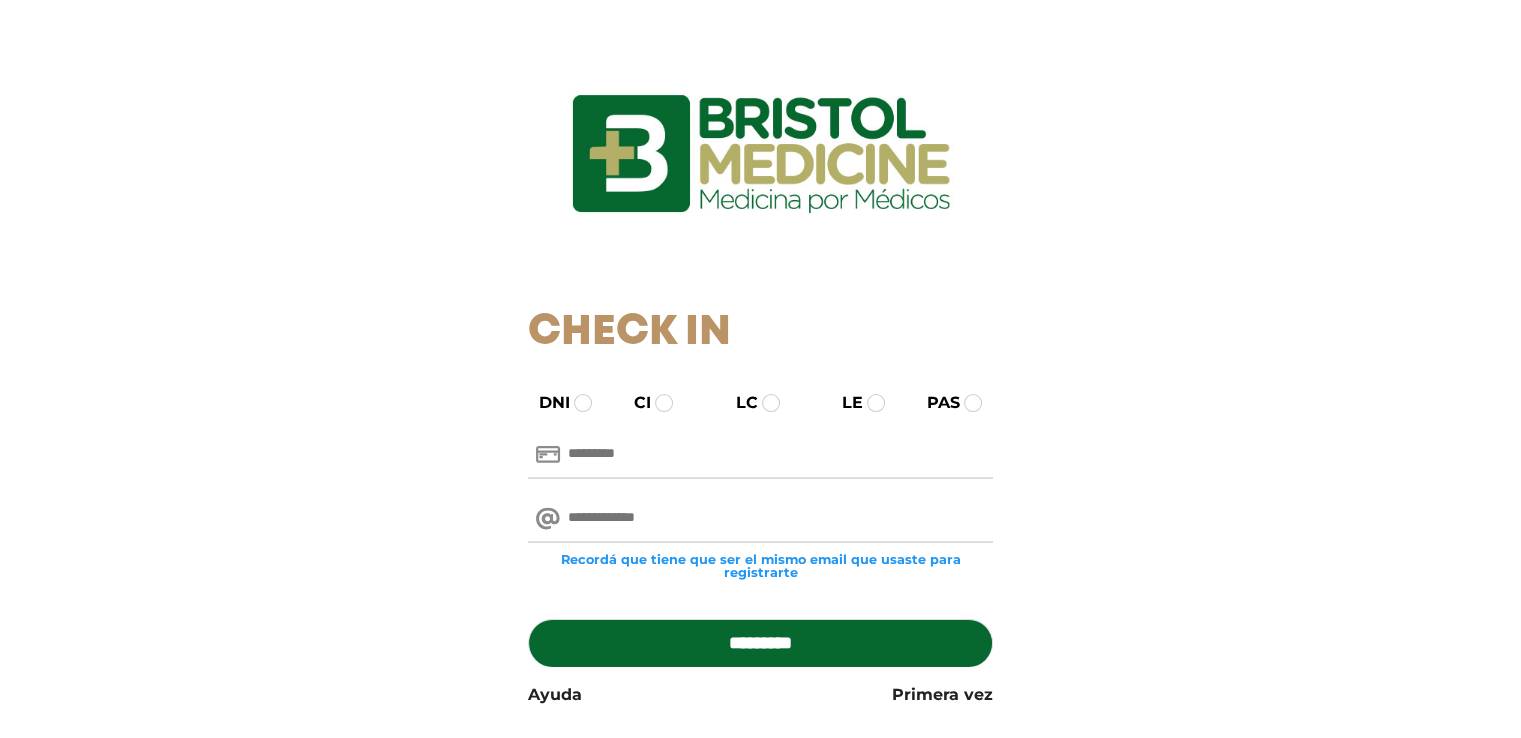 click at bounding box center (760, 455) 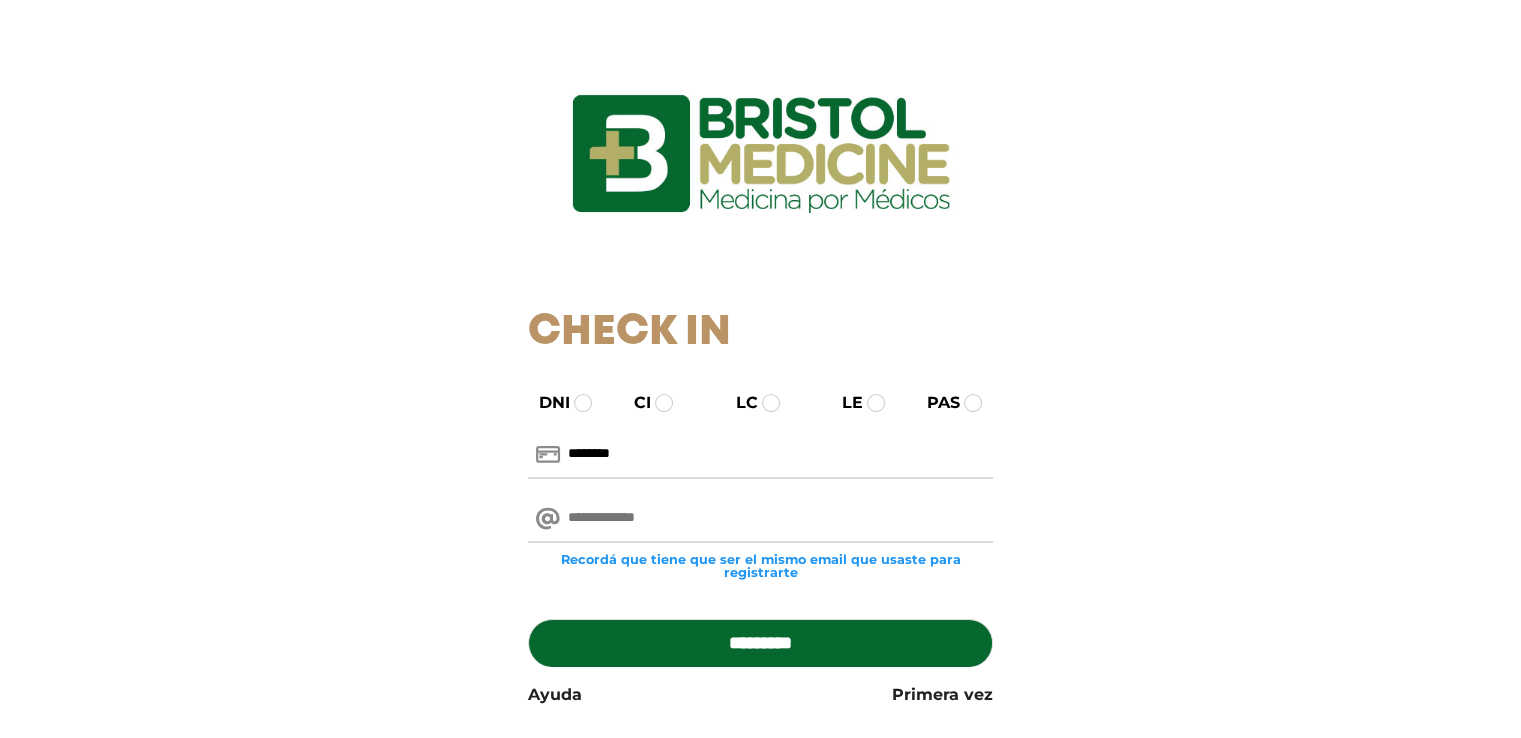 type on "********" 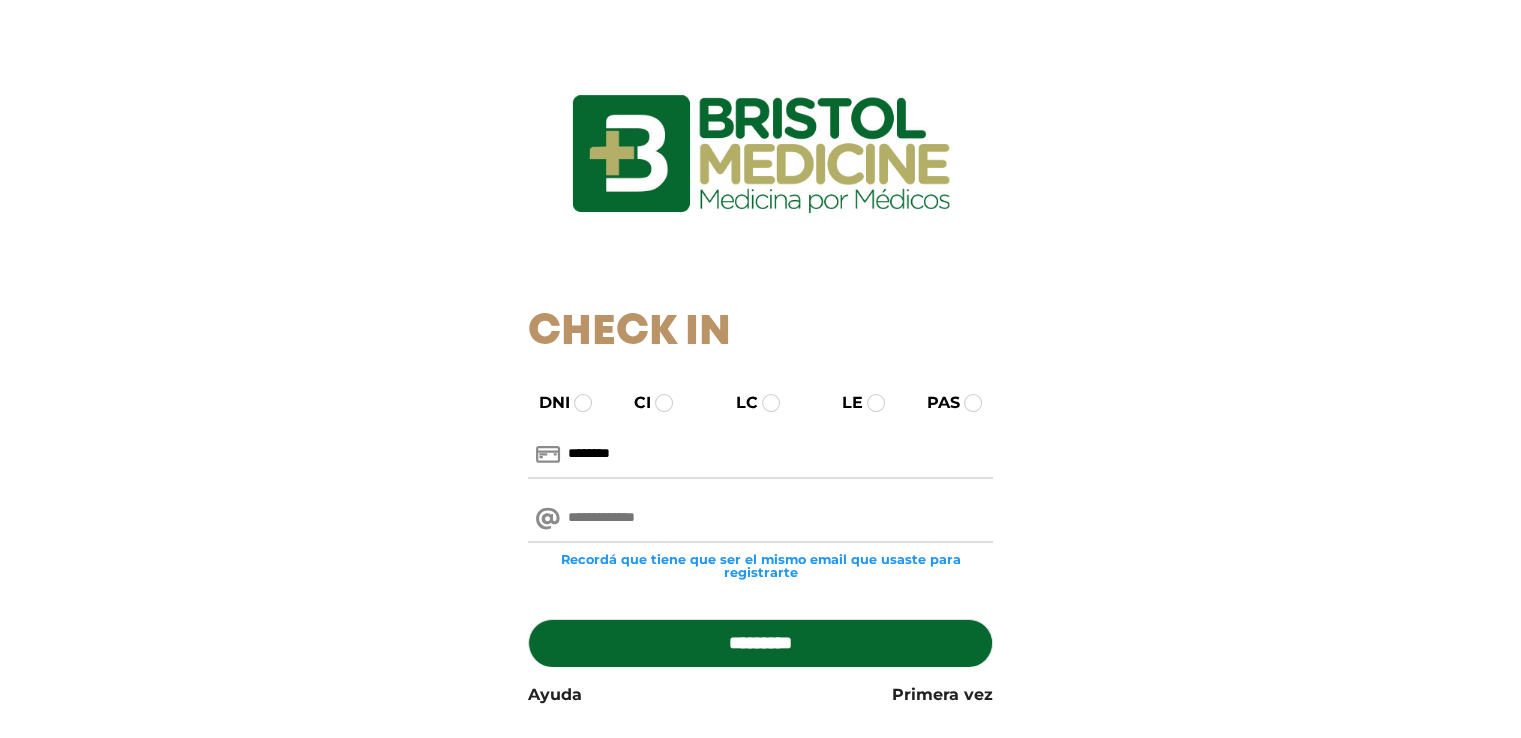 click at bounding box center [760, 519] 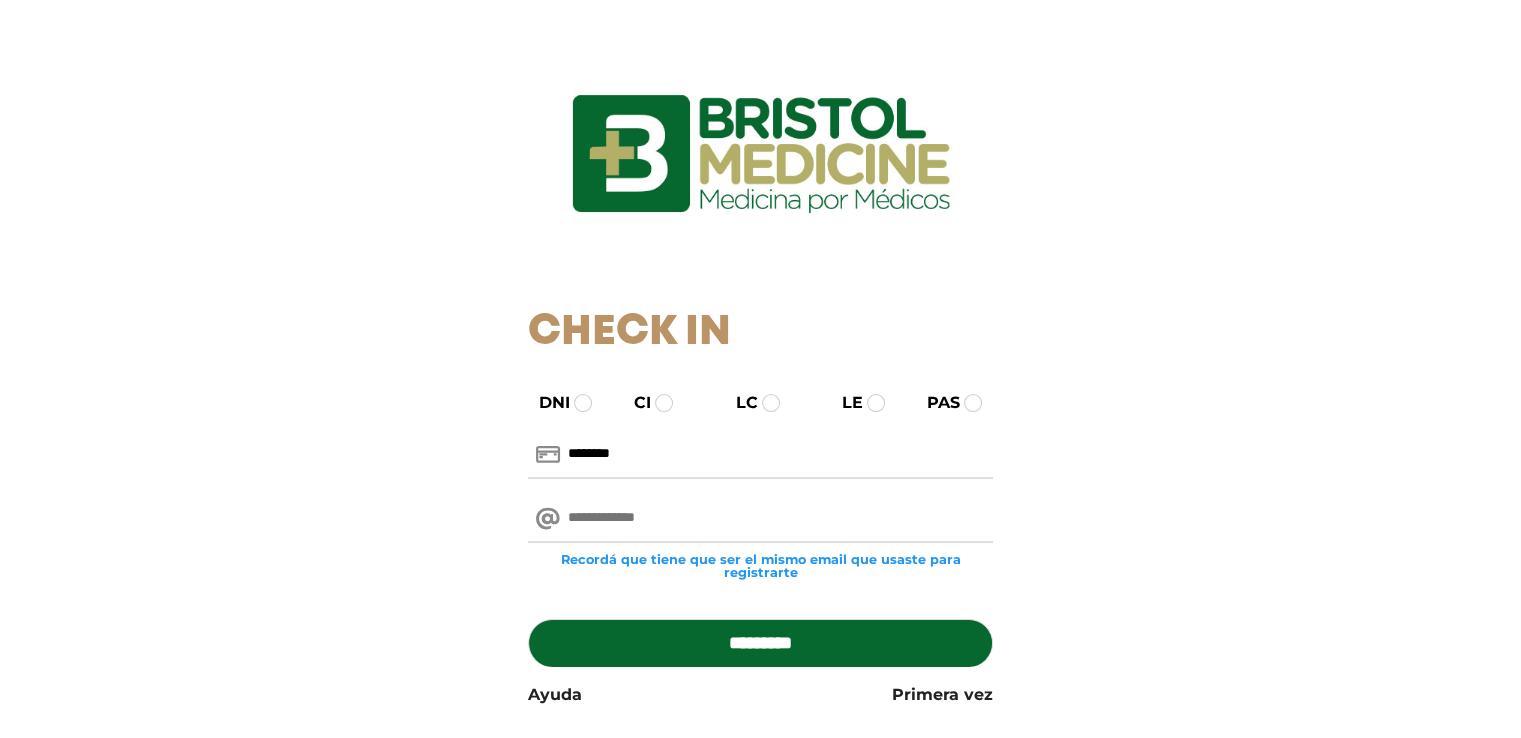 paste on "**********" 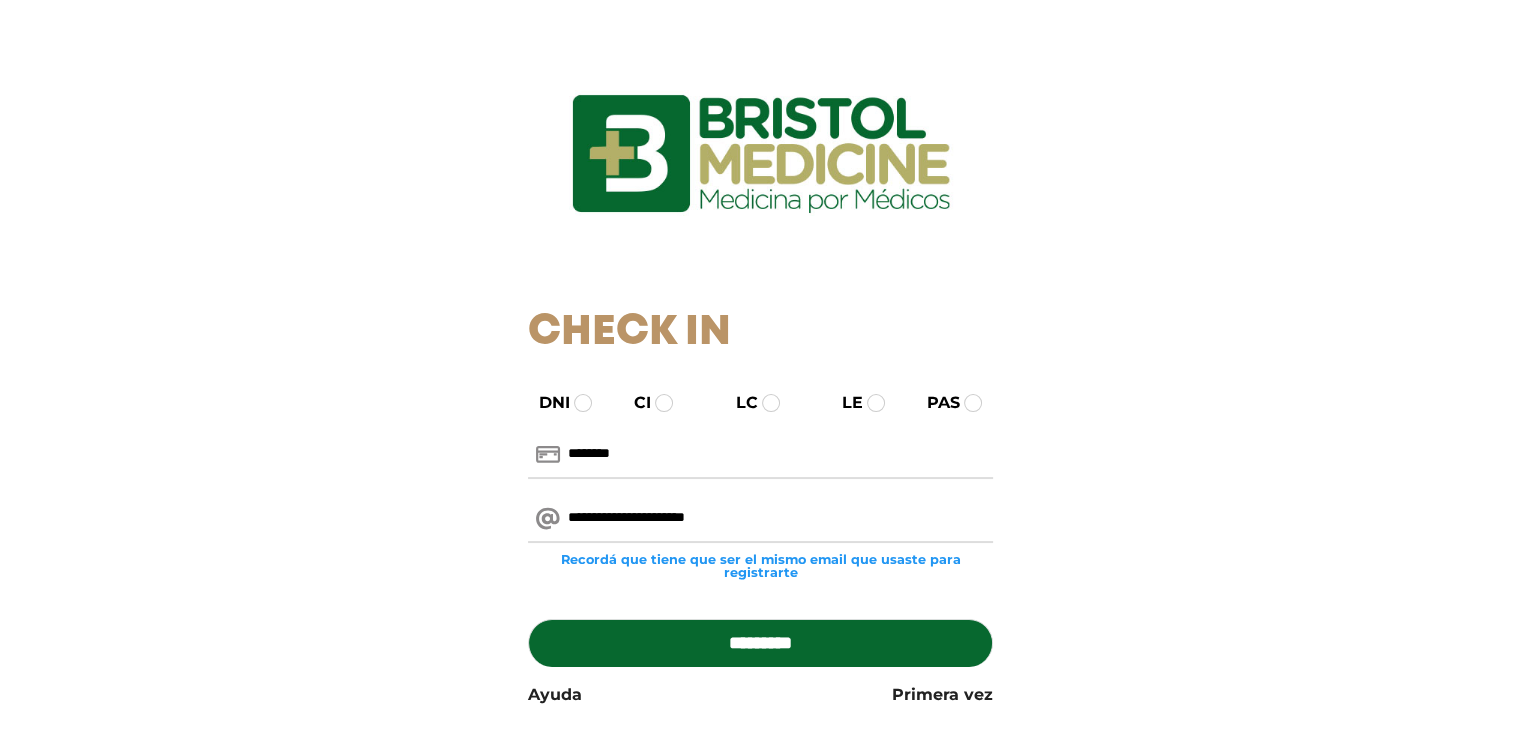 type on "**********" 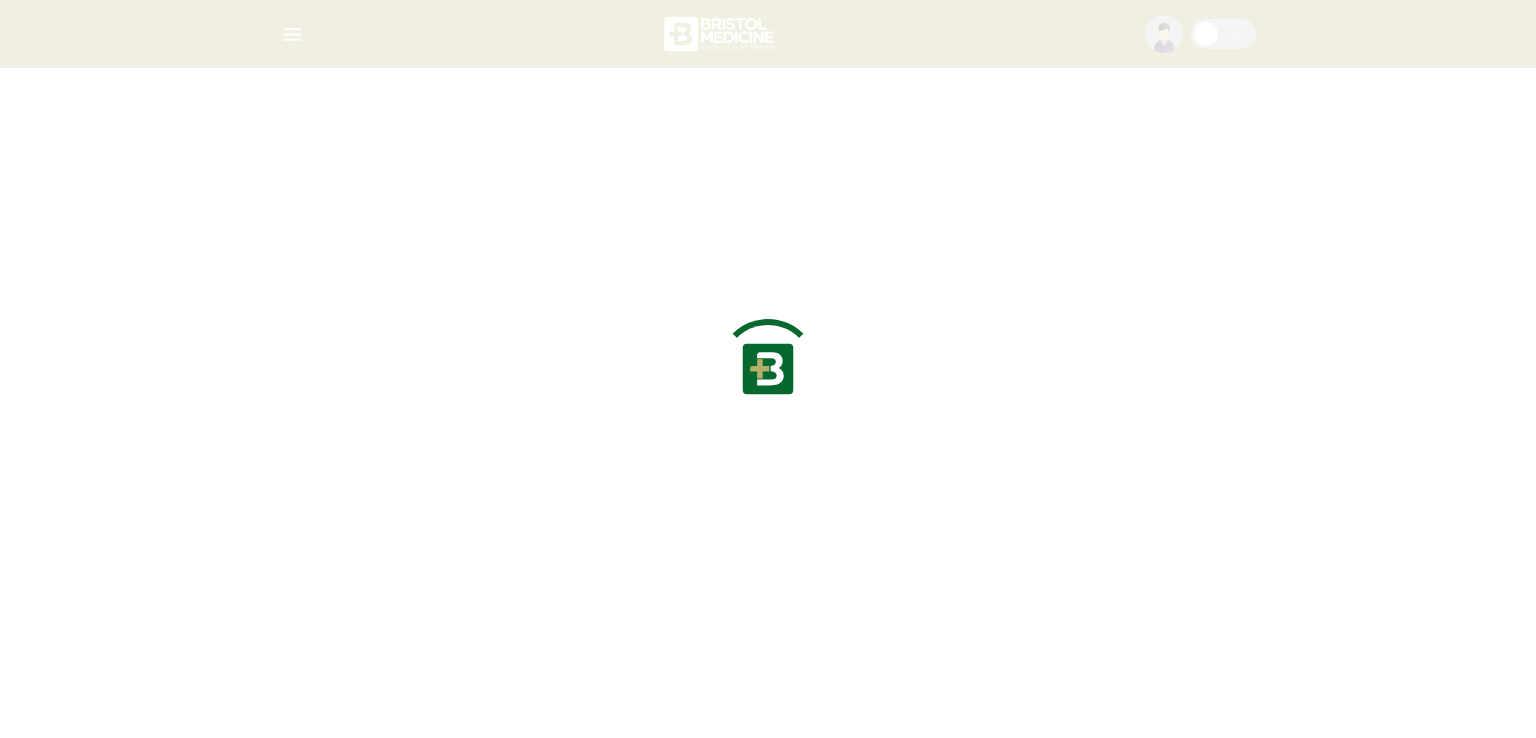 scroll, scrollTop: 0, scrollLeft: 0, axis: both 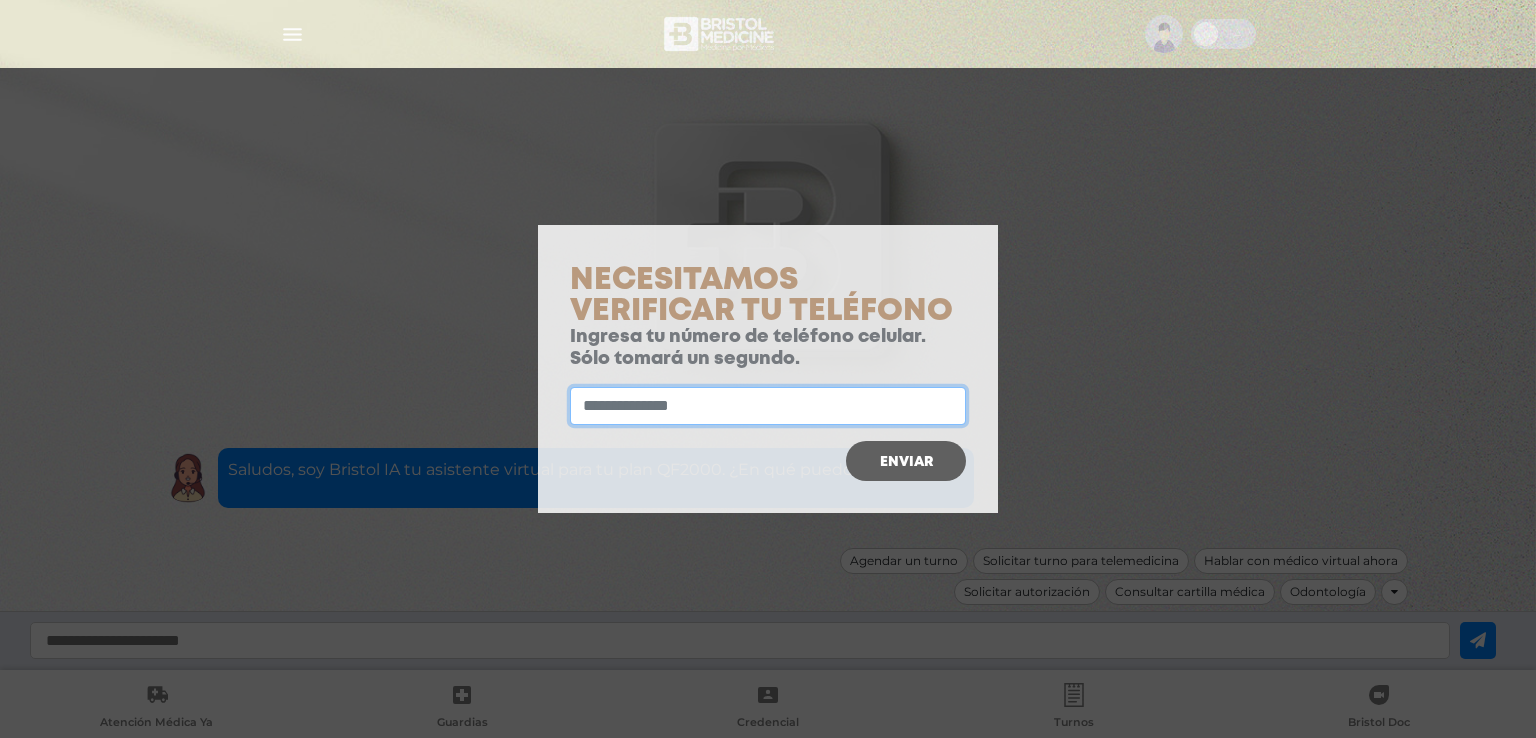 click at bounding box center [768, 406] 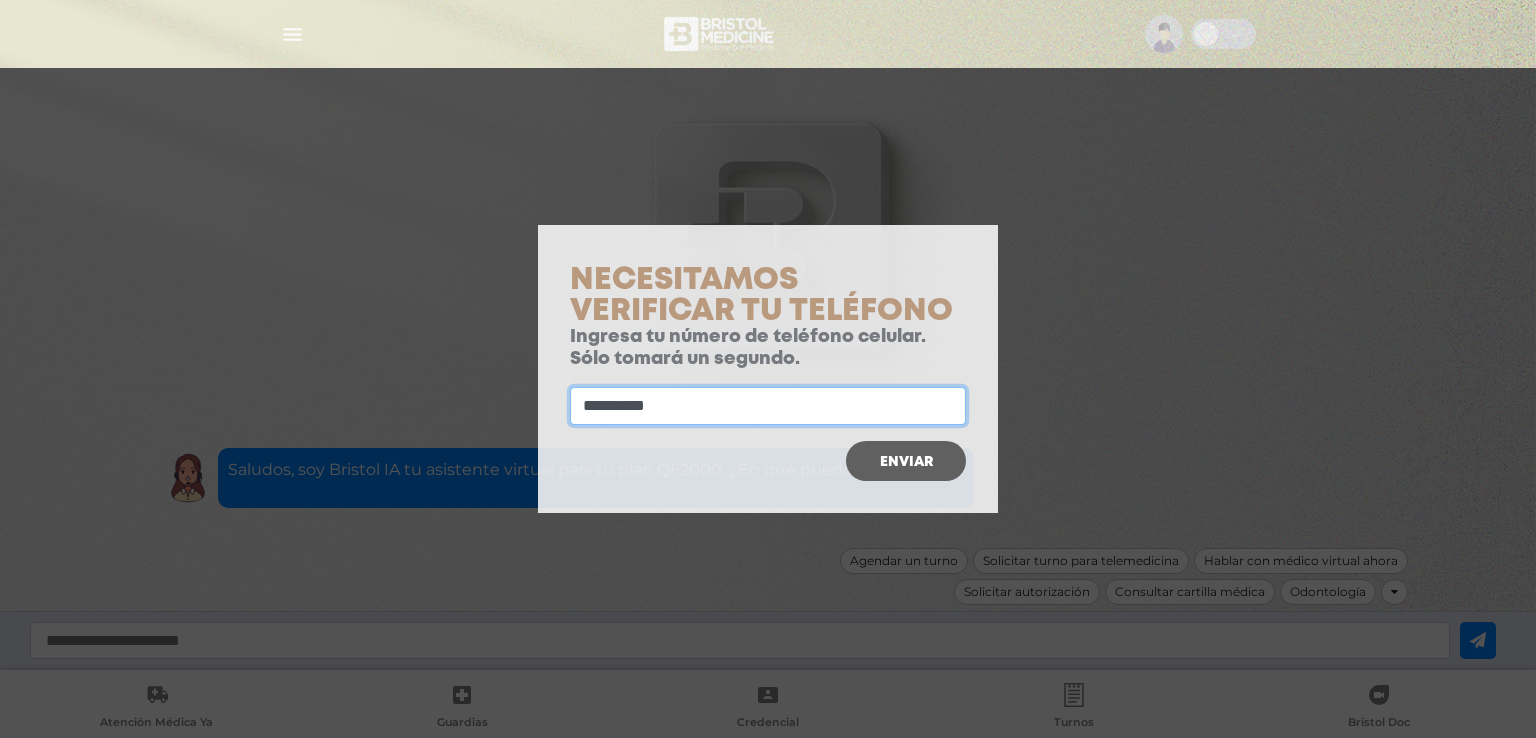 type on "**********" 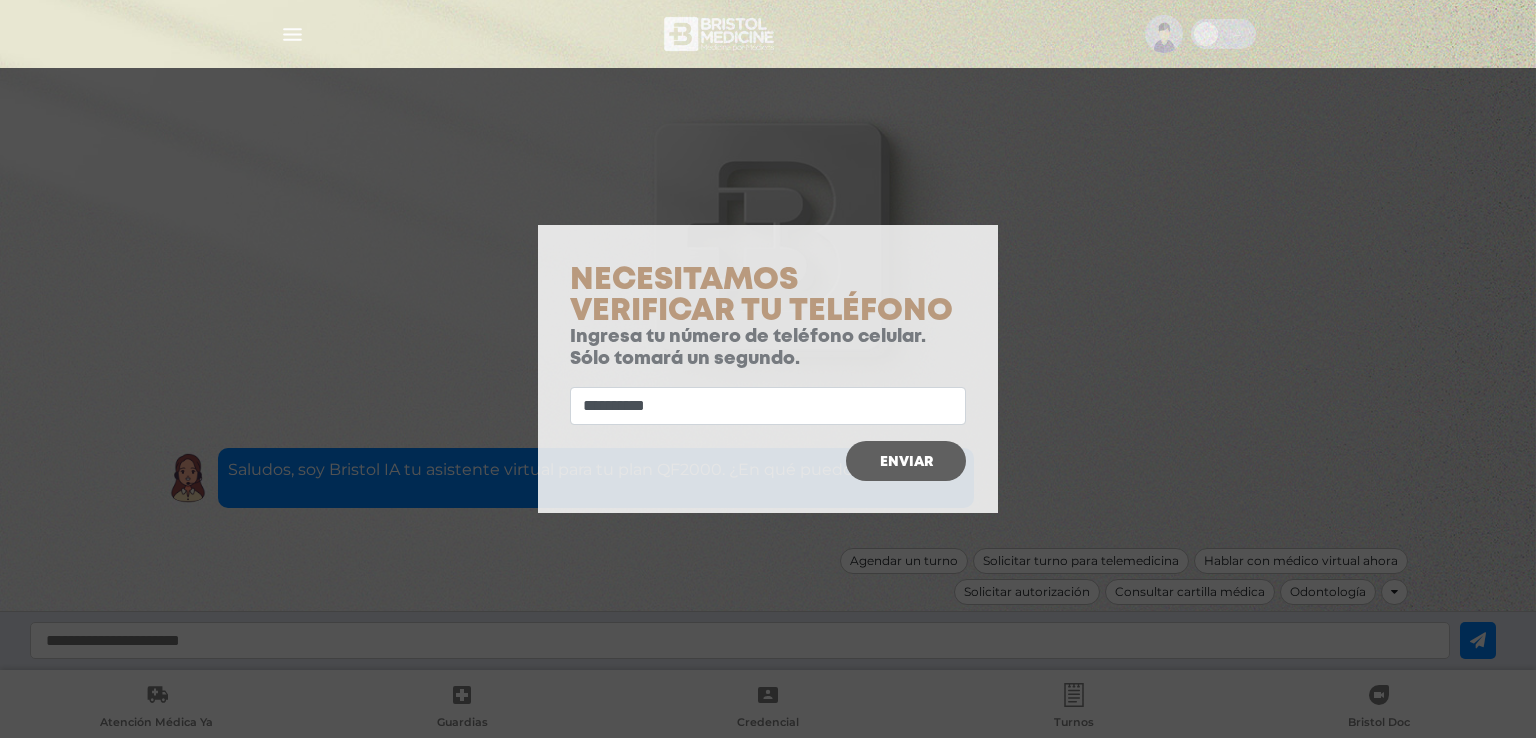 click on "Enviar" at bounding box center [906, 461] 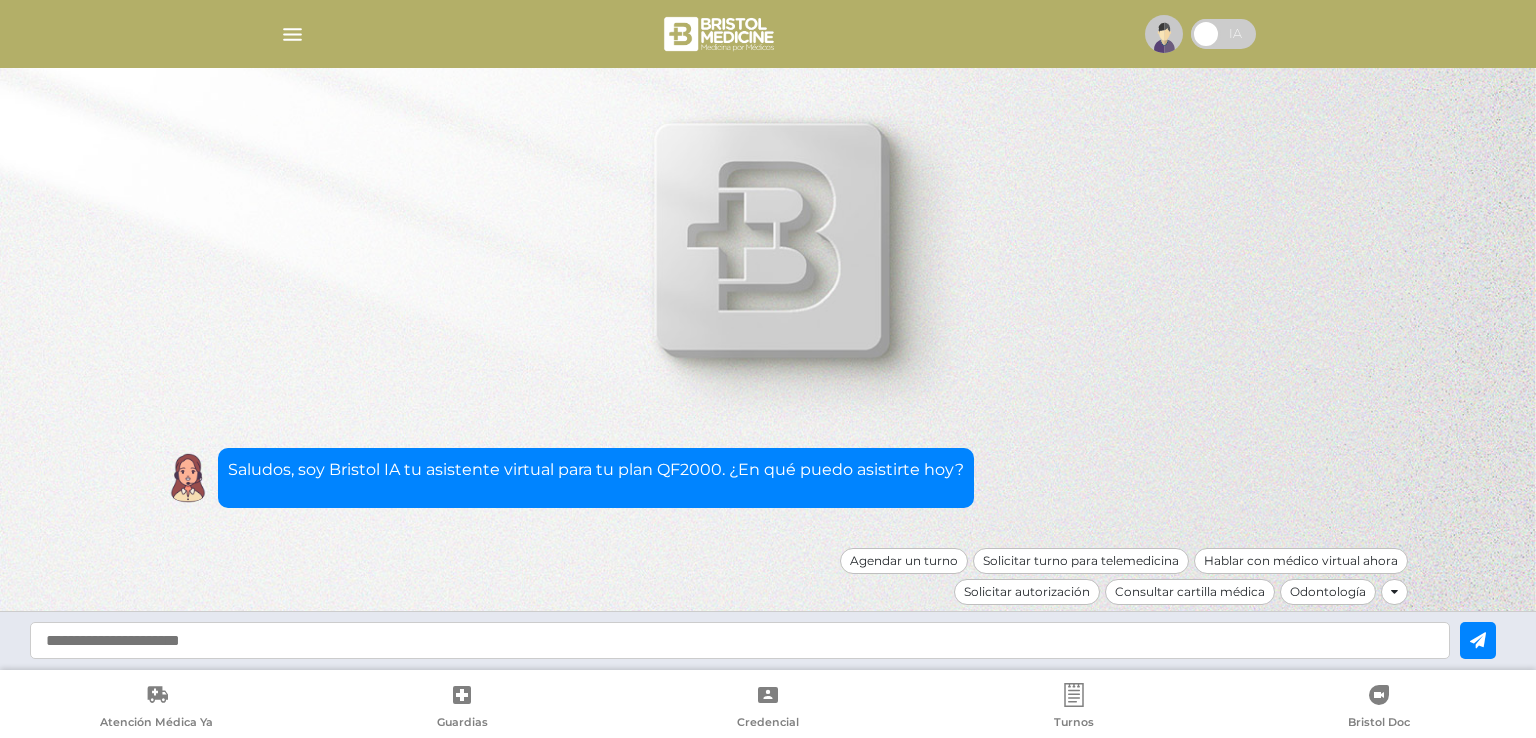 click at bounding box center [768, 34] 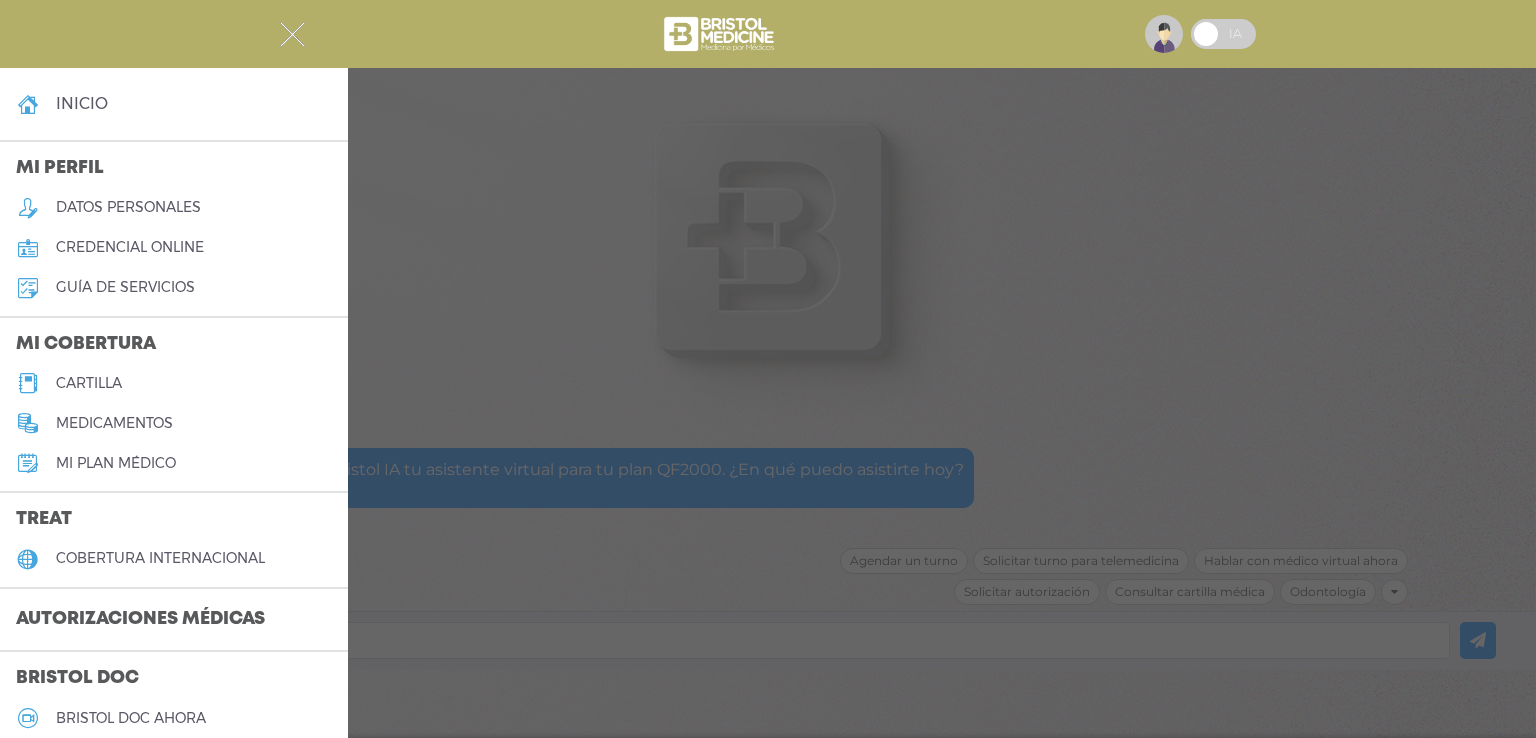 click at bounding box center (768, 34) 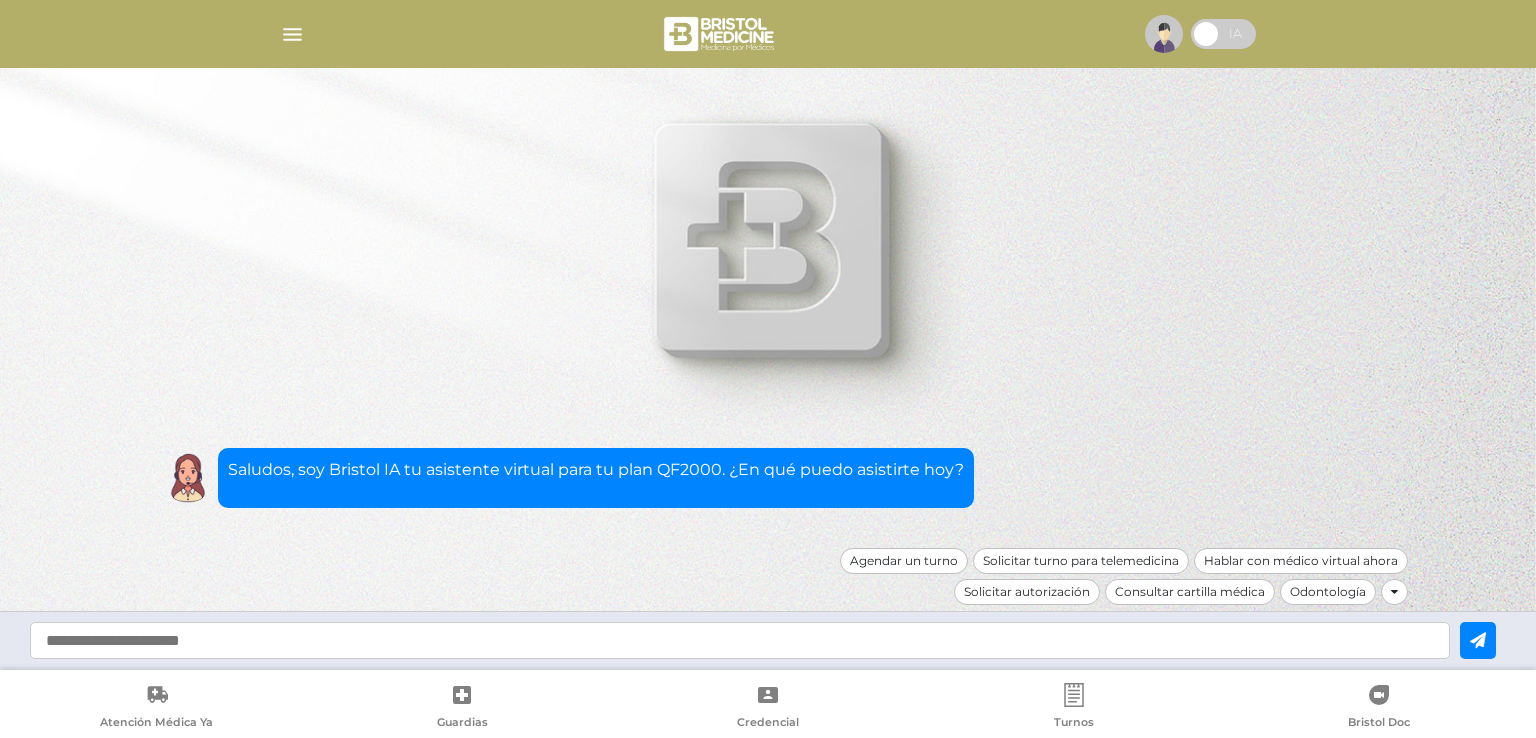 click at bounding box center (292, 34) 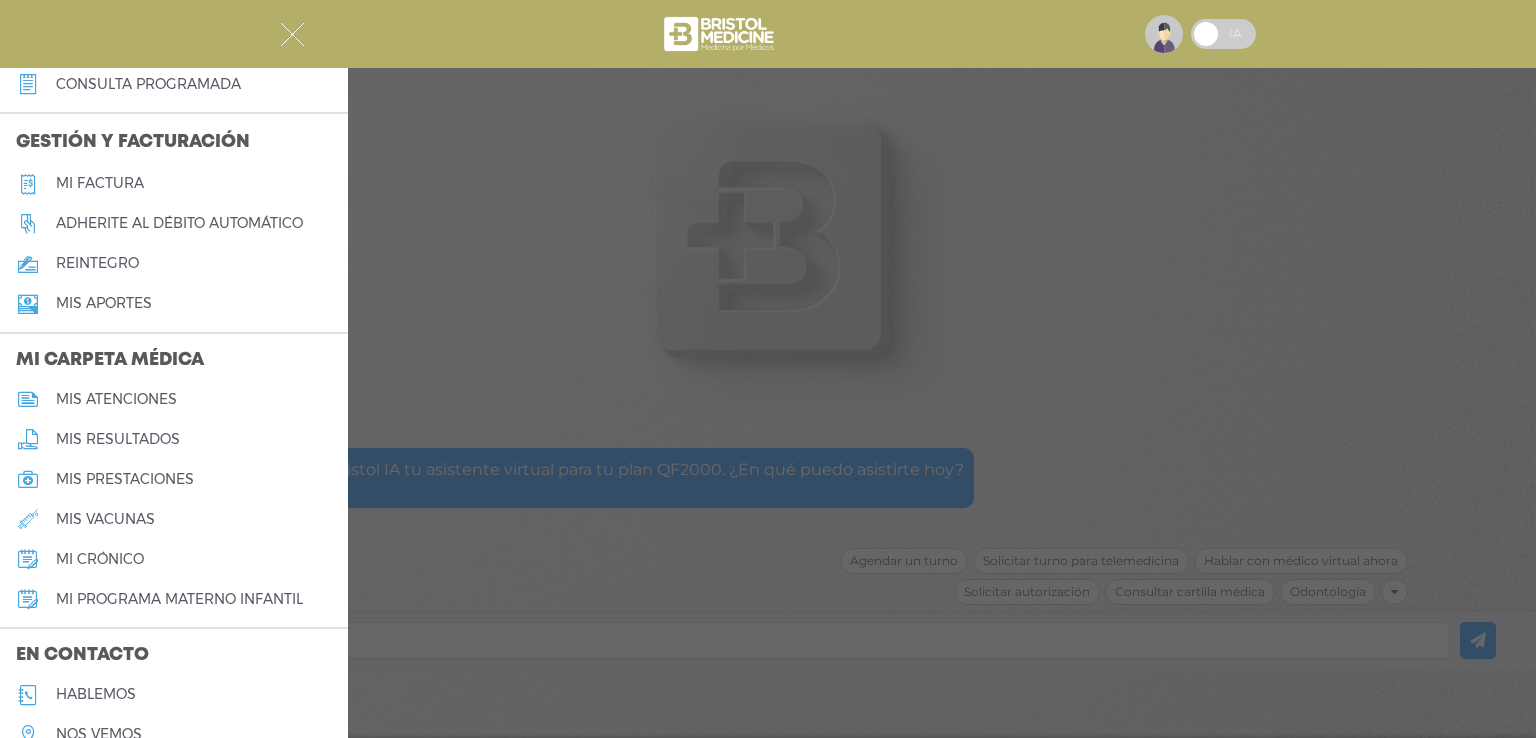 scroll, scrollTop: 765, scrollLeft: 0, axis: vertical 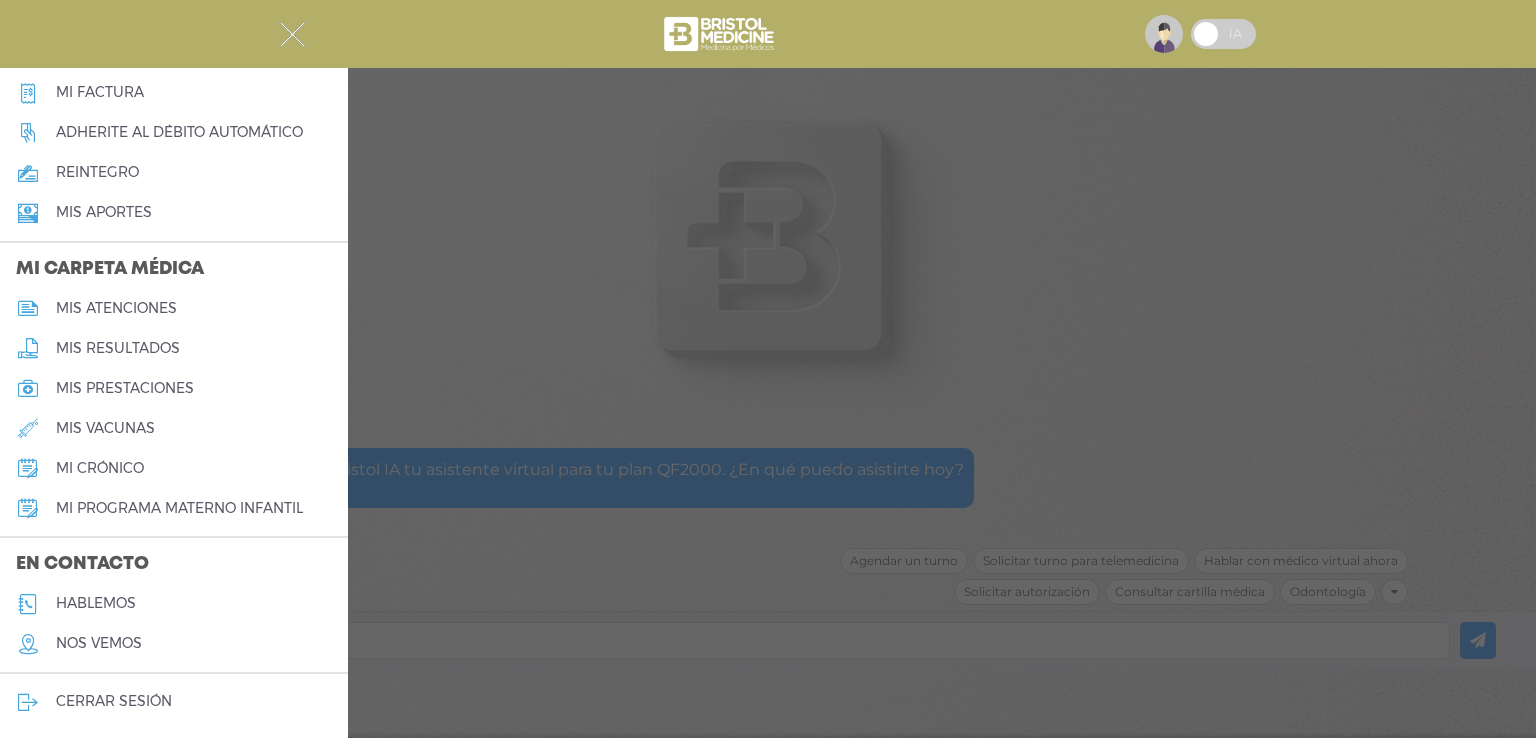click at bounding box center [292, 34] 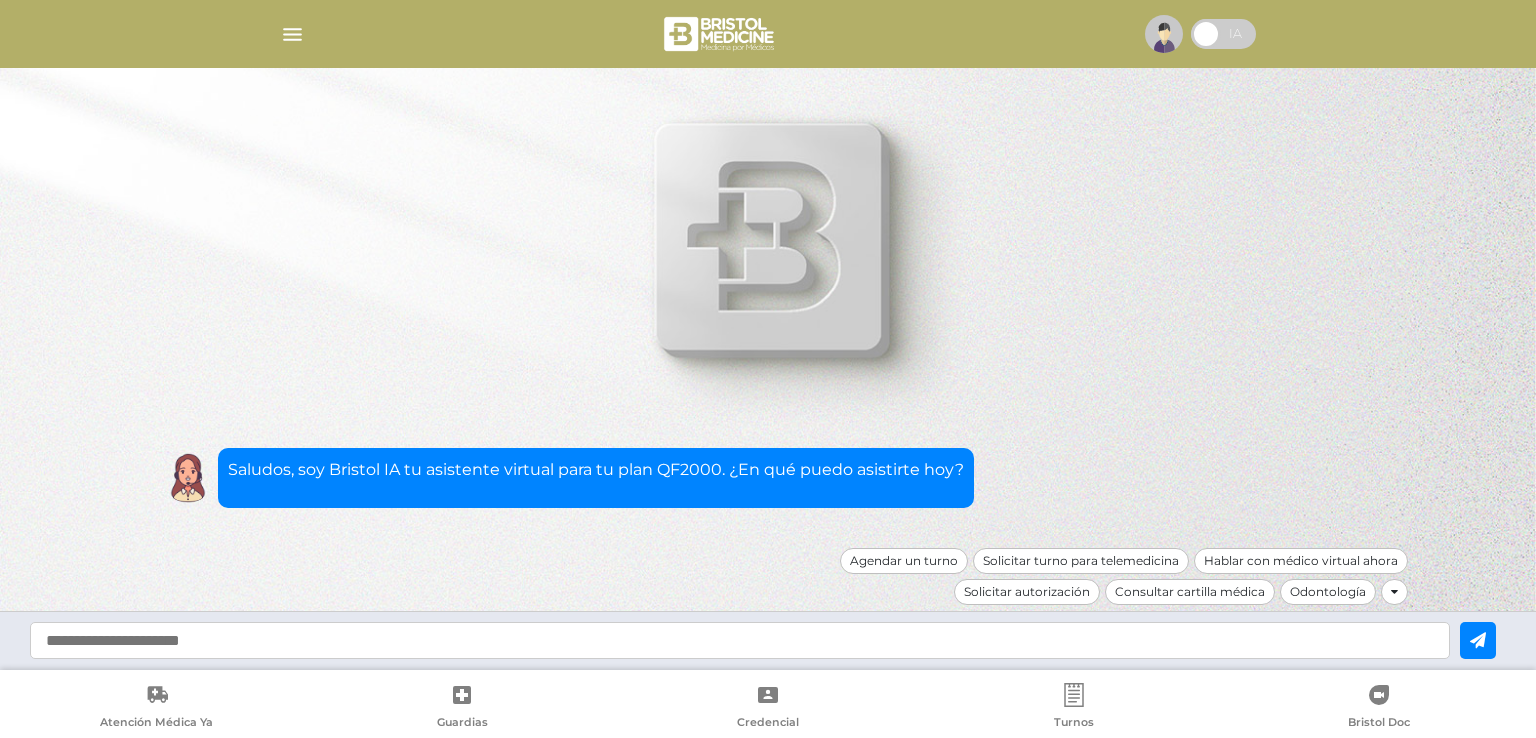 click at bounding box center (292, 34) 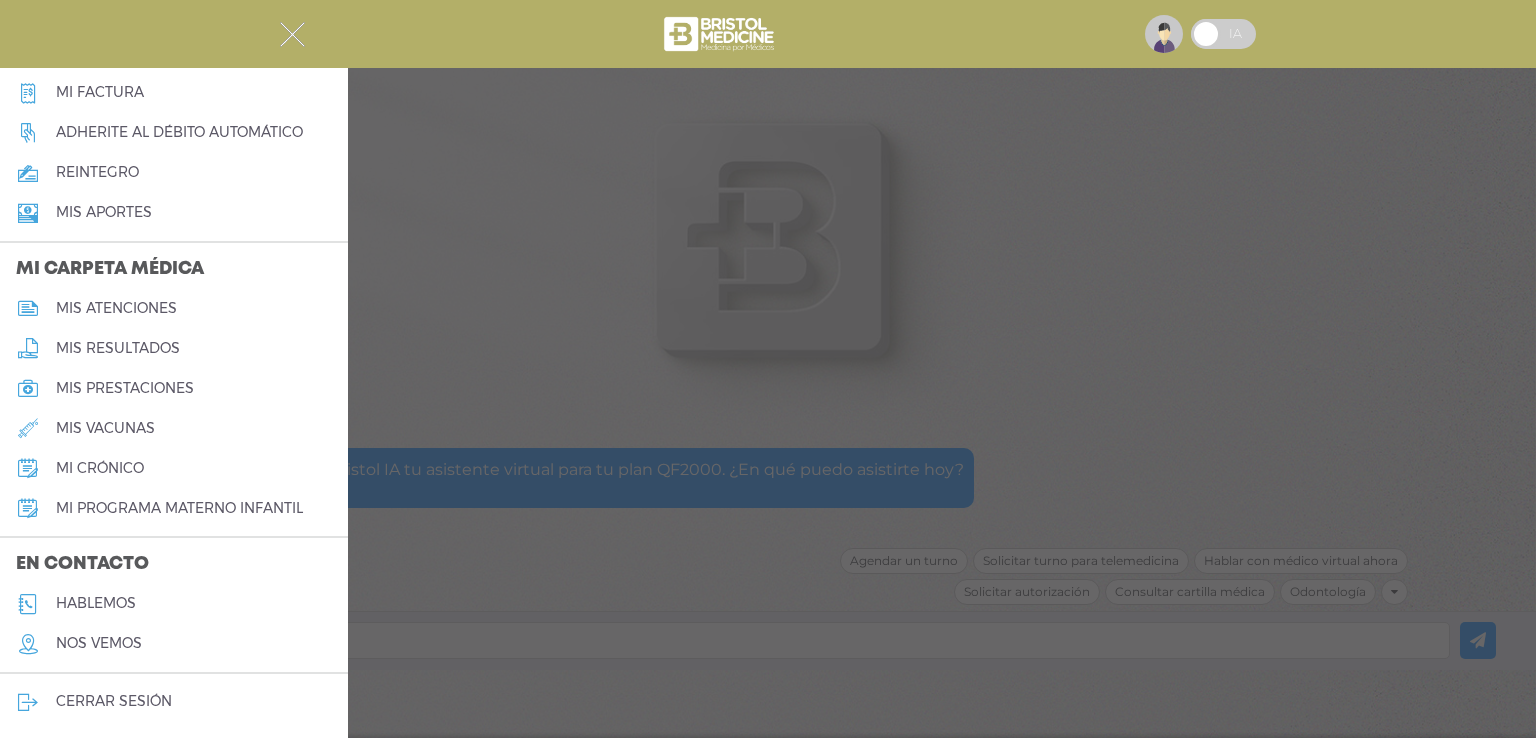 click on "cerrar sesión" at bounding box center (114, 701) 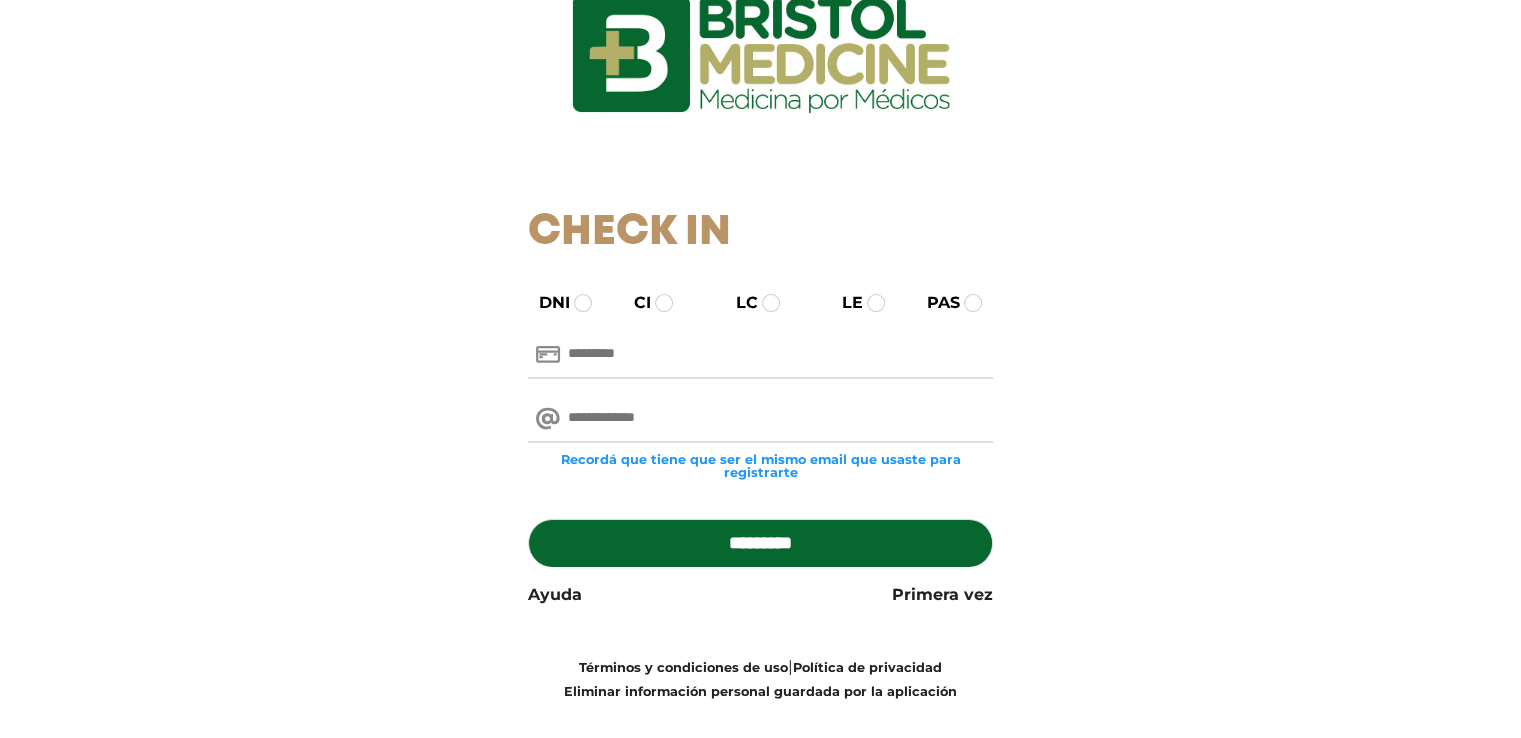scroll, scrollTop: 0, scrollLeft: 0, axis: both 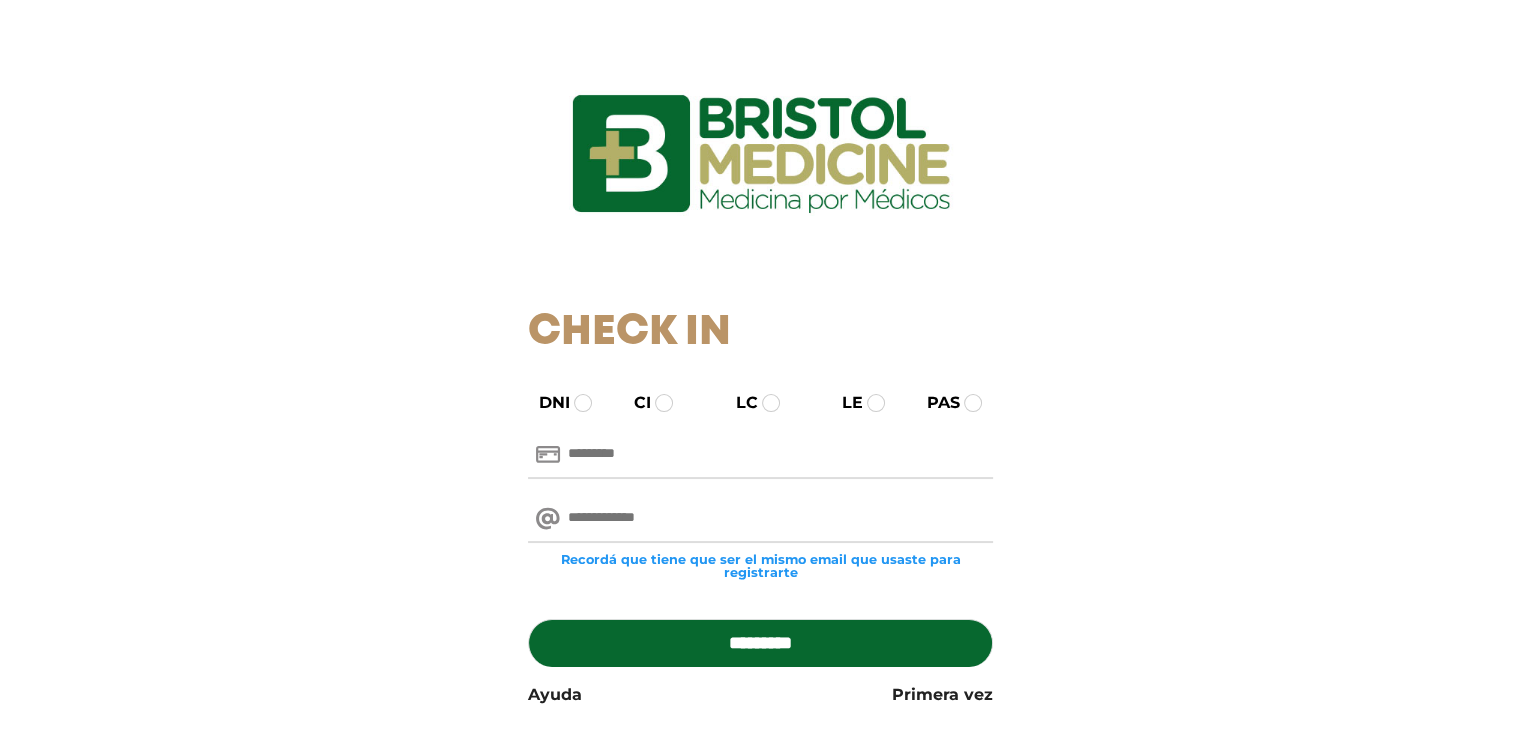 click at bounding box center (760, 519) 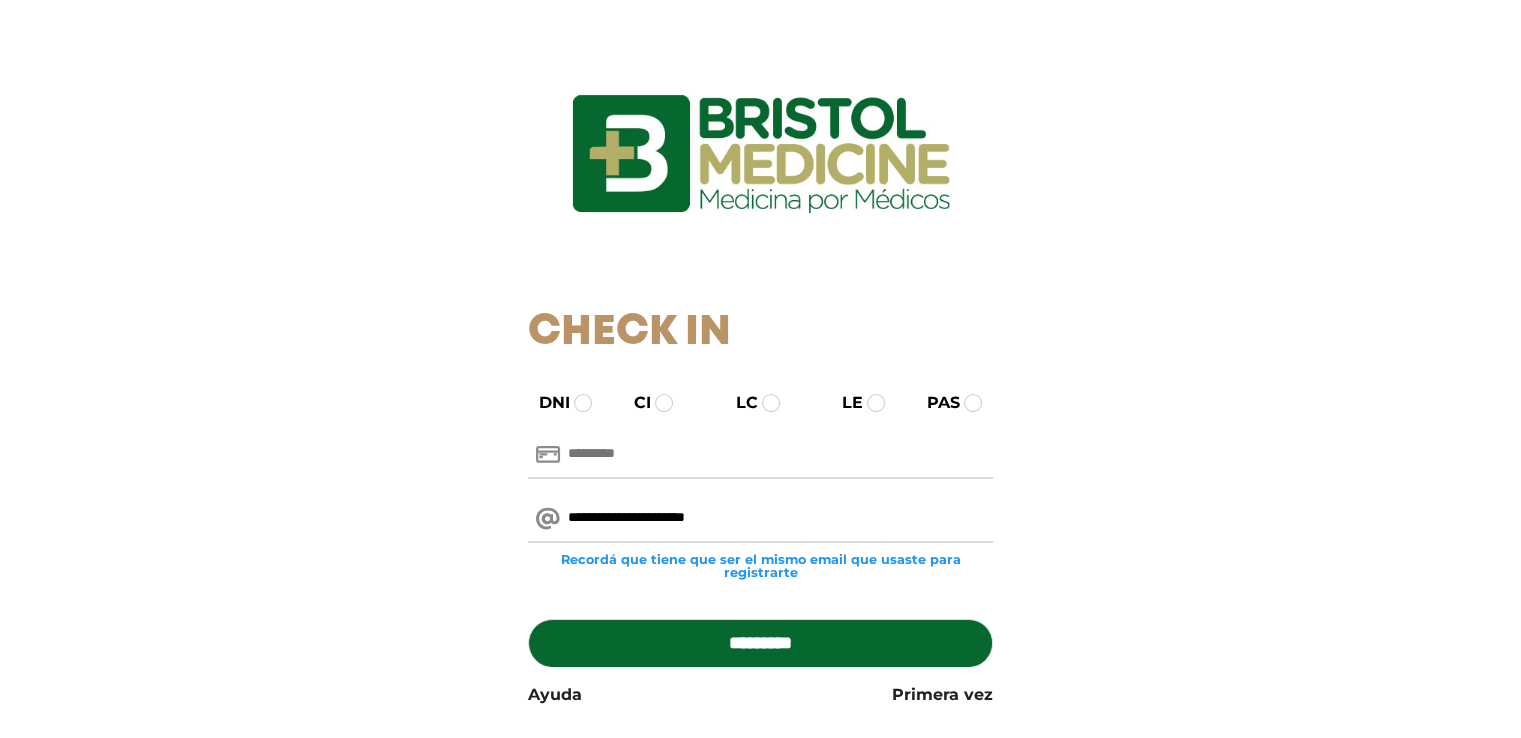 type on "**********" 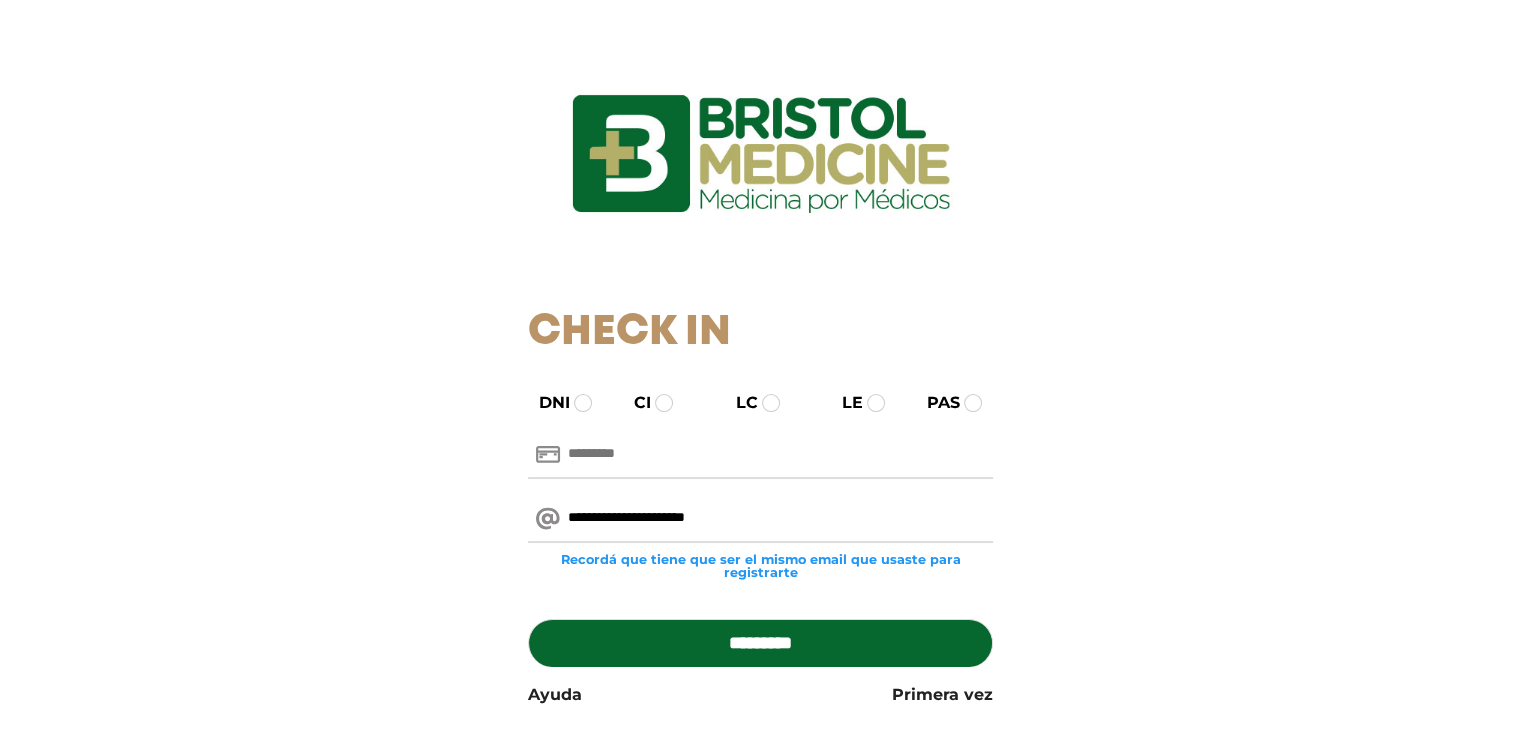 click at bounding box center [760, 455] 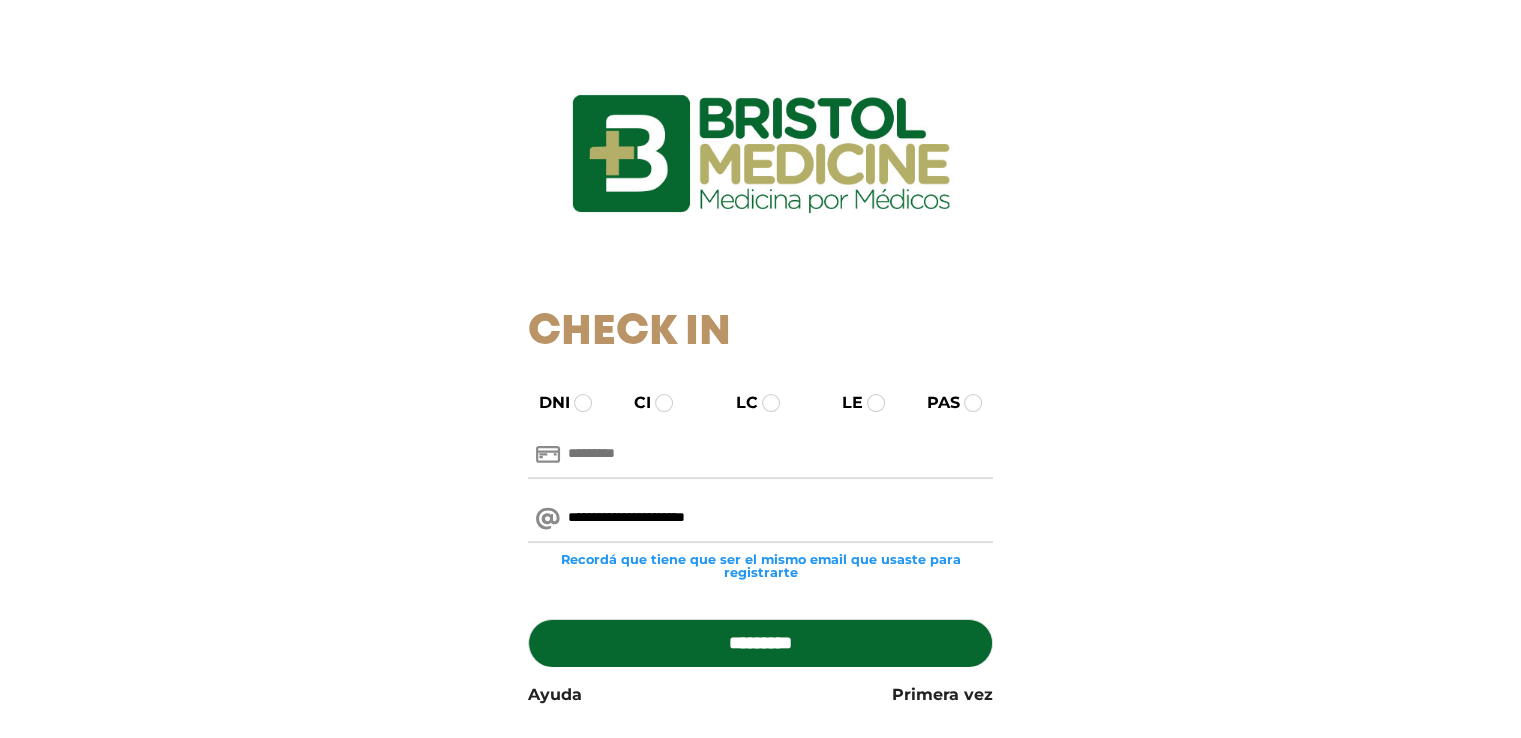 paste on "********" 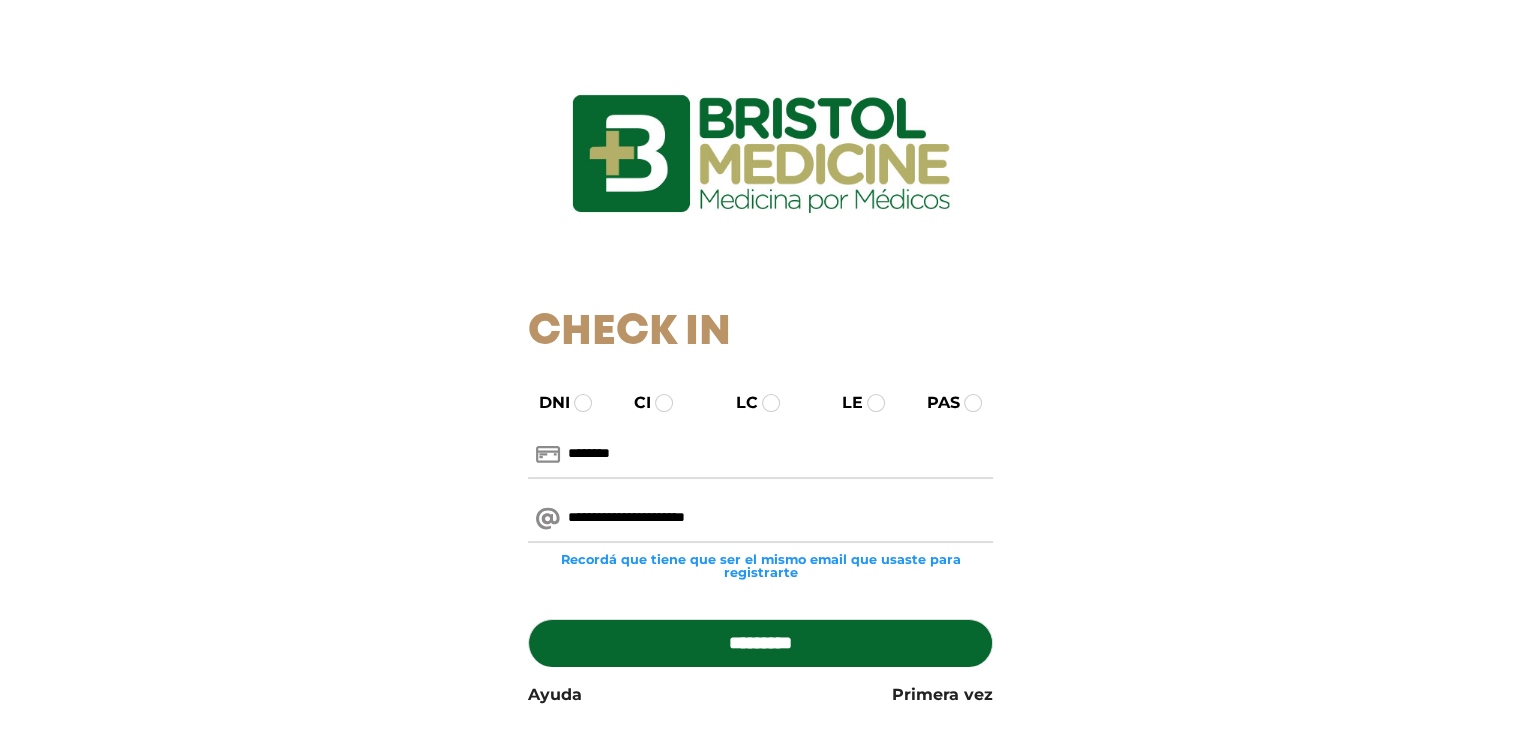 type on "********" 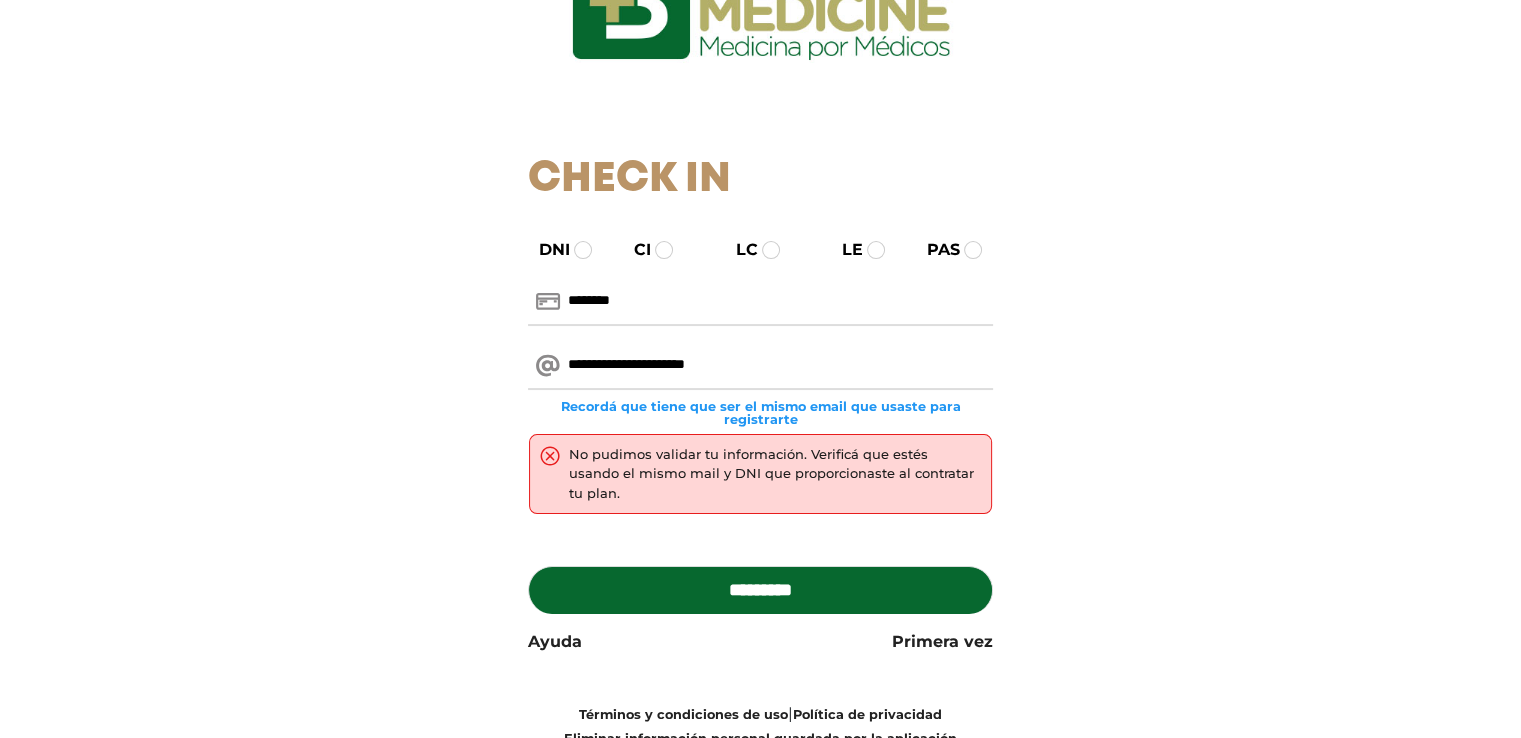 scroll, scrollTop: 200, scrollLeft: 0, axis: vertical 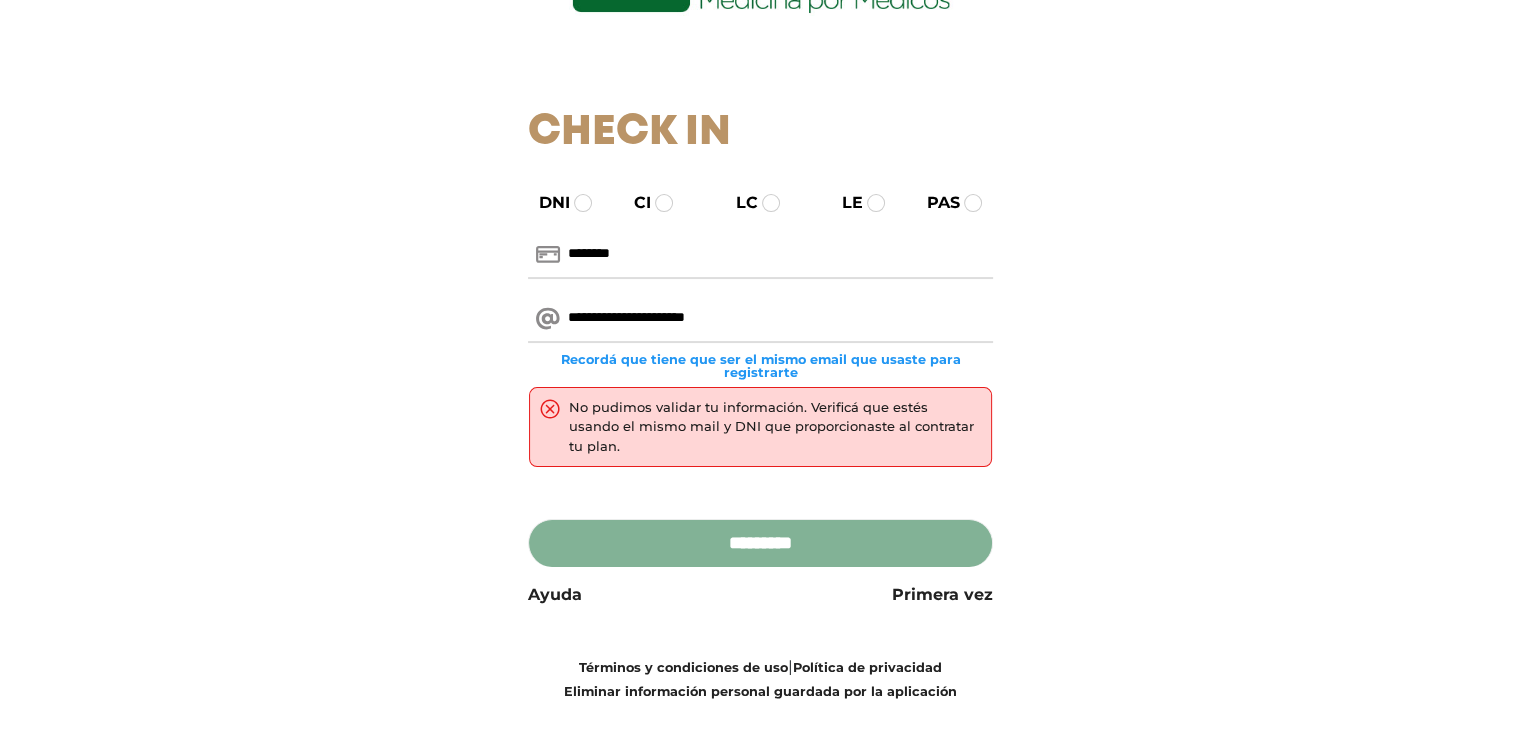 click on "*********" at bounding box center (760, 543) 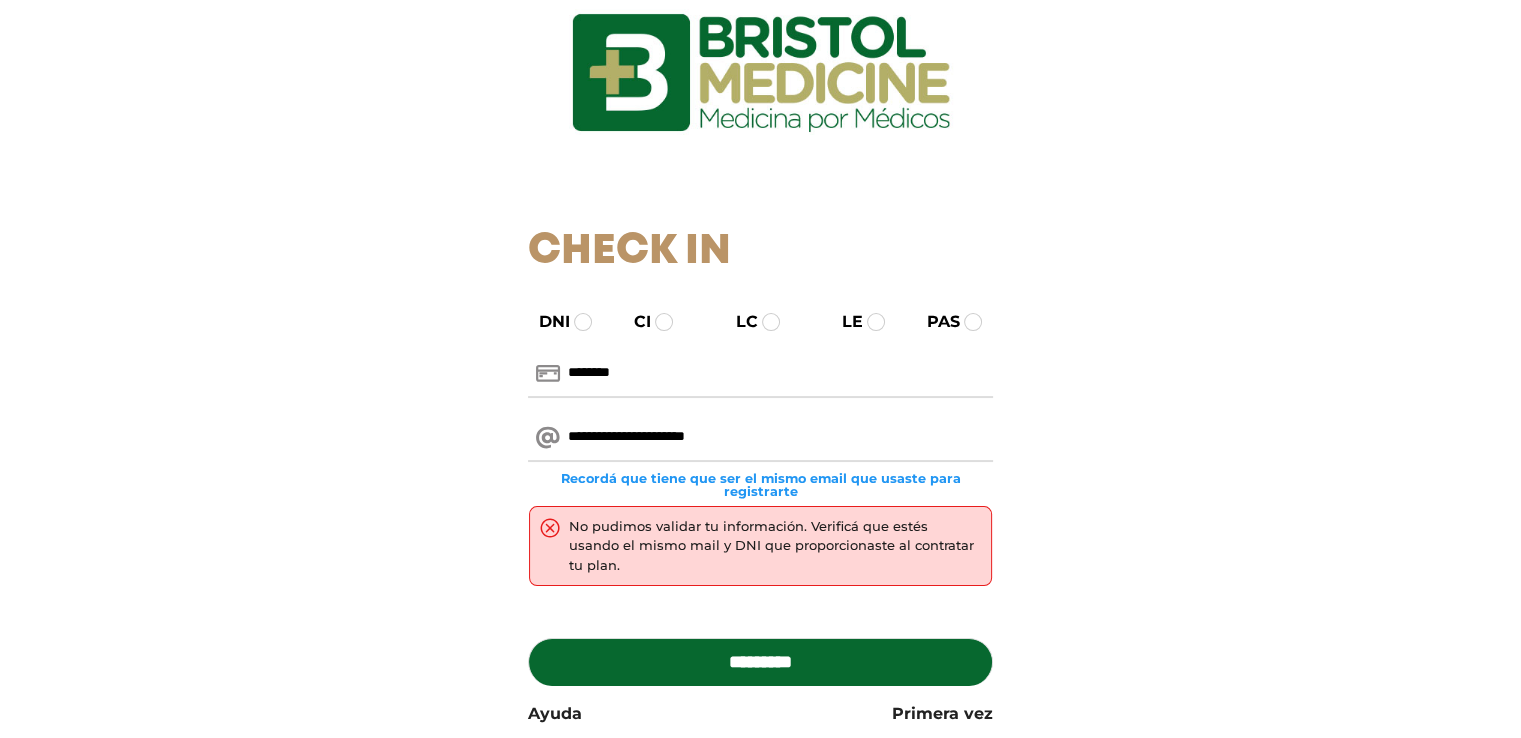 scroll, scrollTop: 213, scrollLeft: 0, axis: vertical 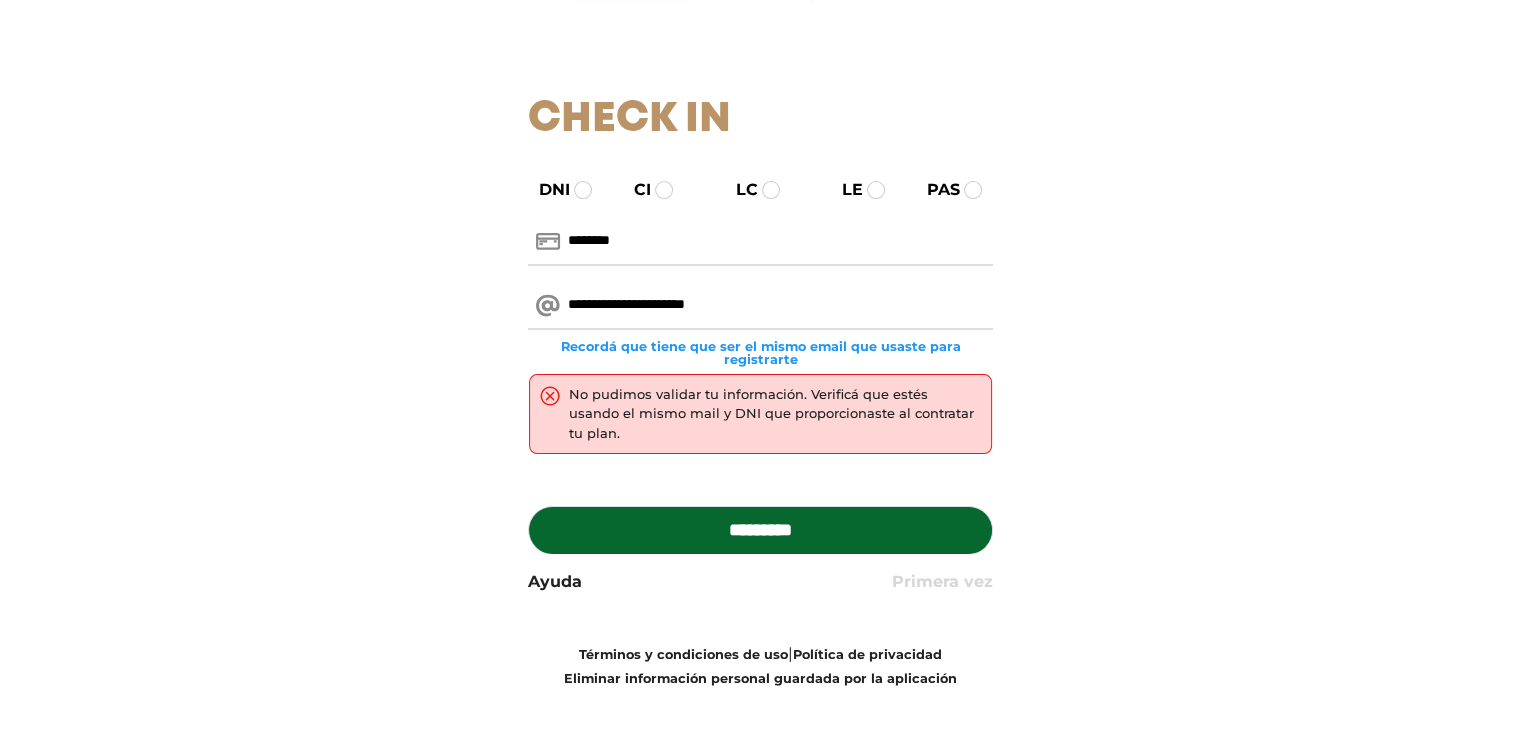 click on "Primera vez" at bounding box center [942, 582] 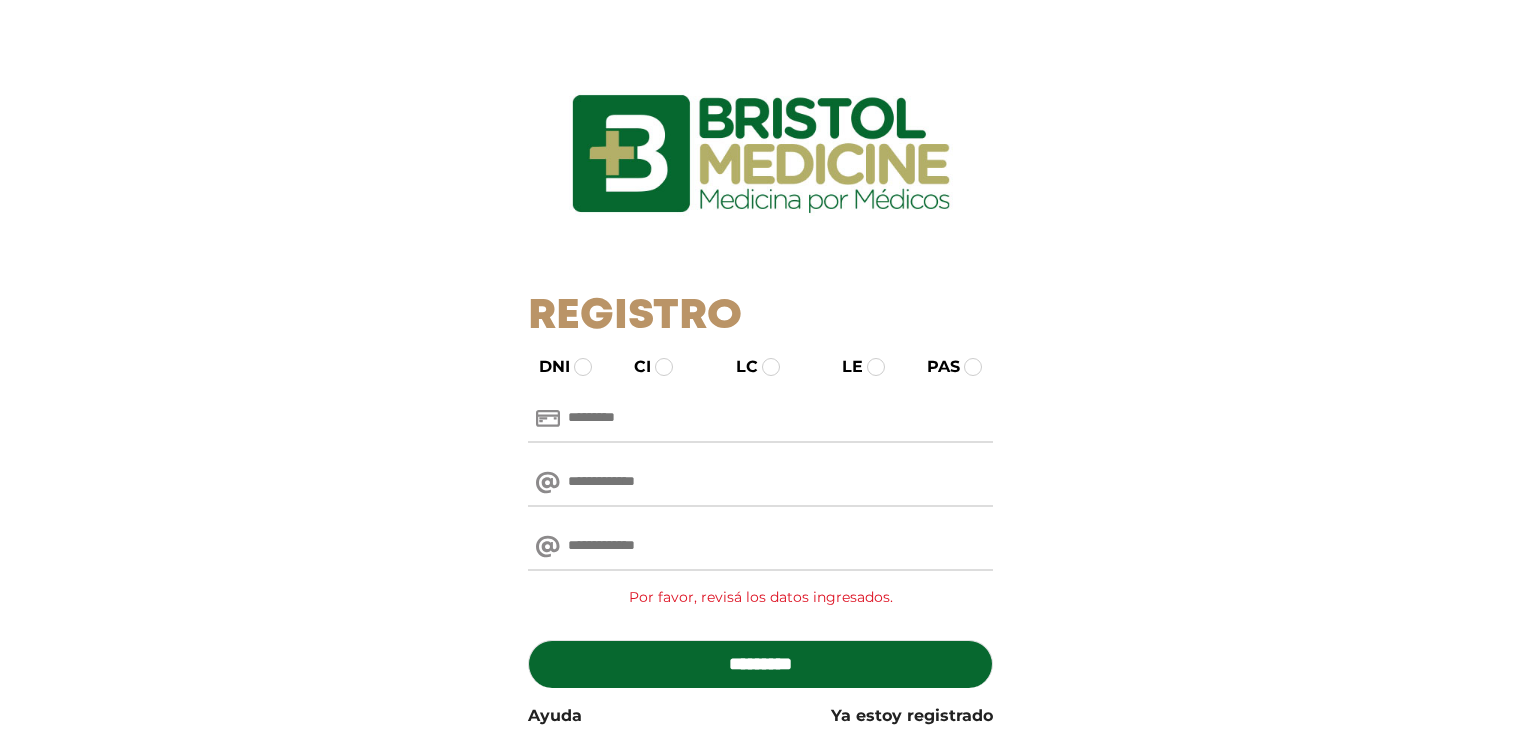 scroll, scrollTop: 0, scrollLeft: 0, axis: both 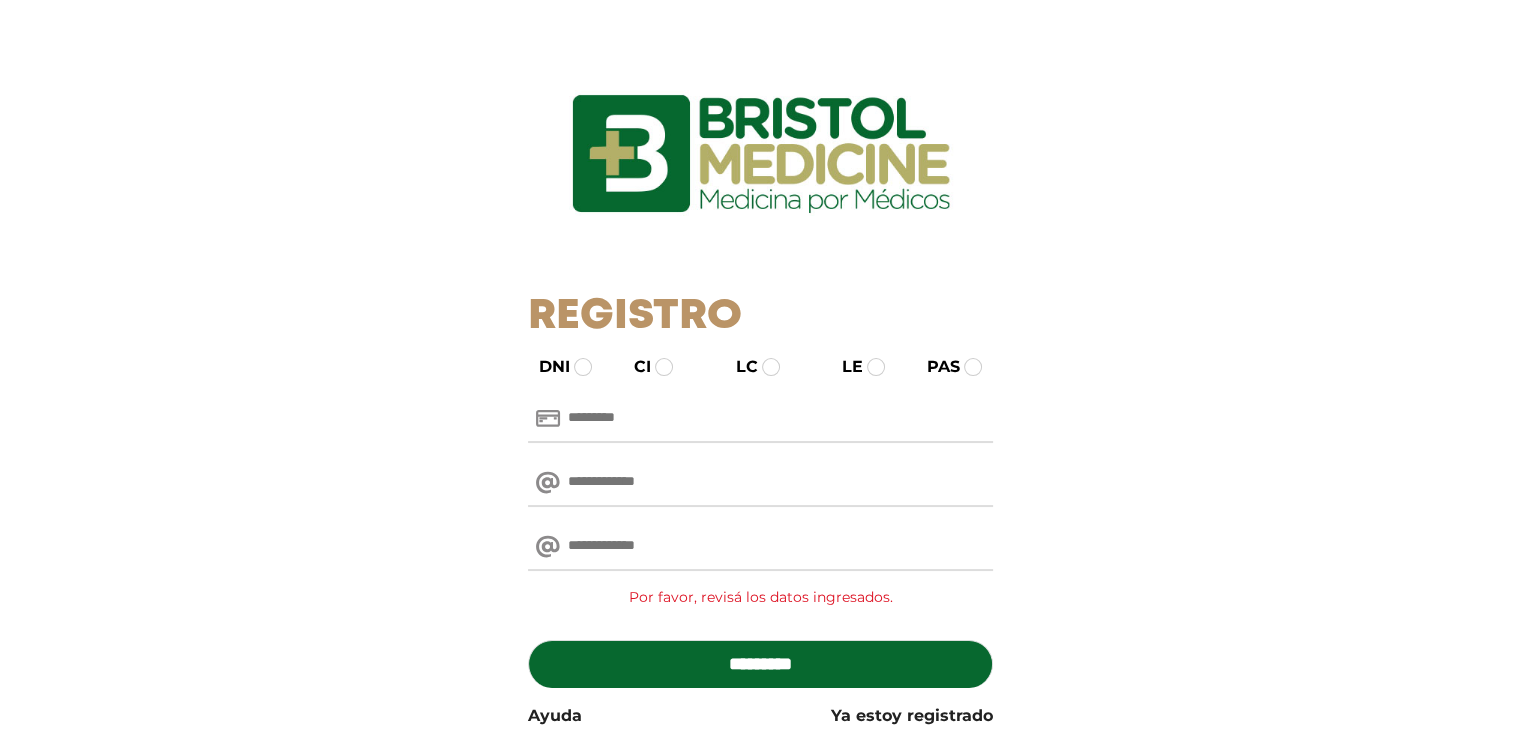 click at bounding box center (760, 419) 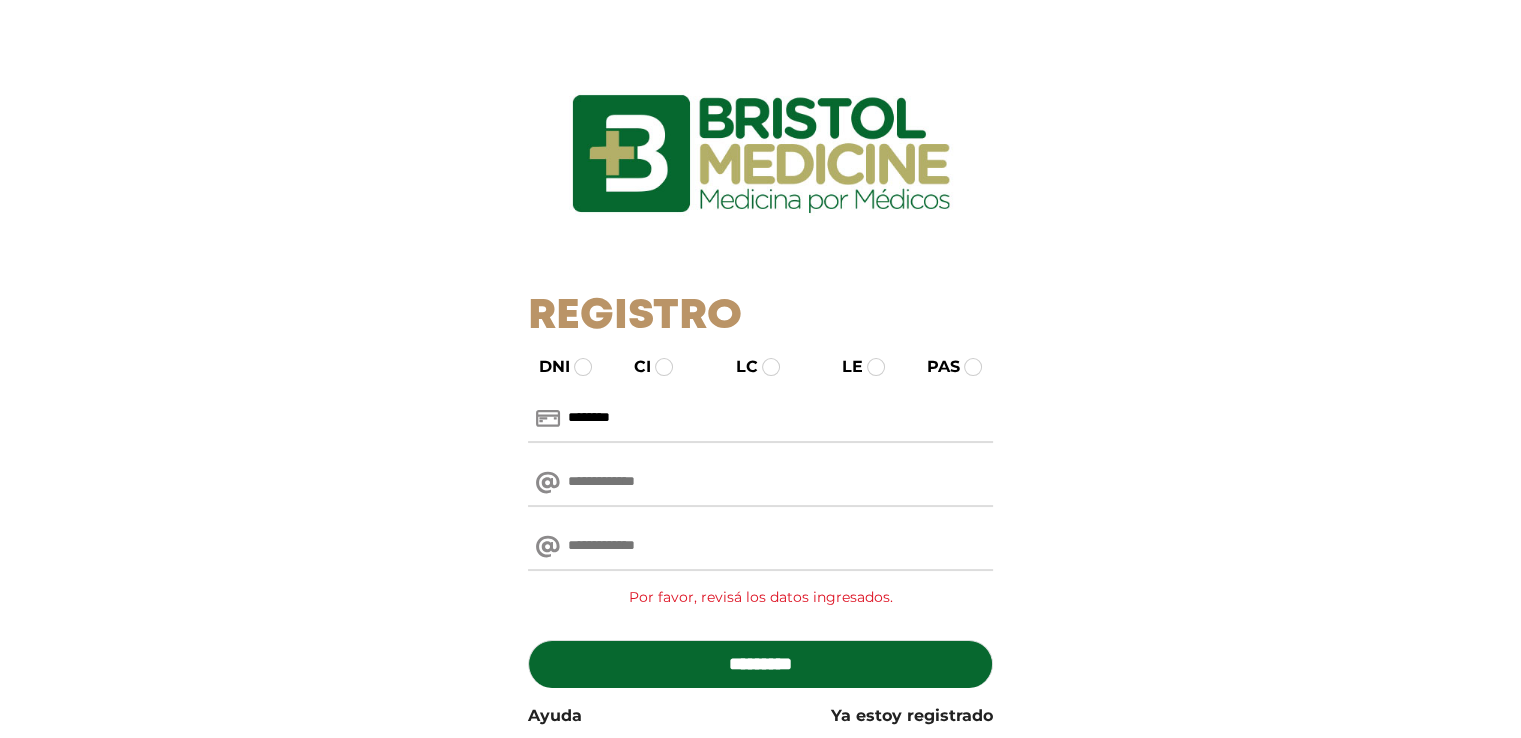 type on "********" 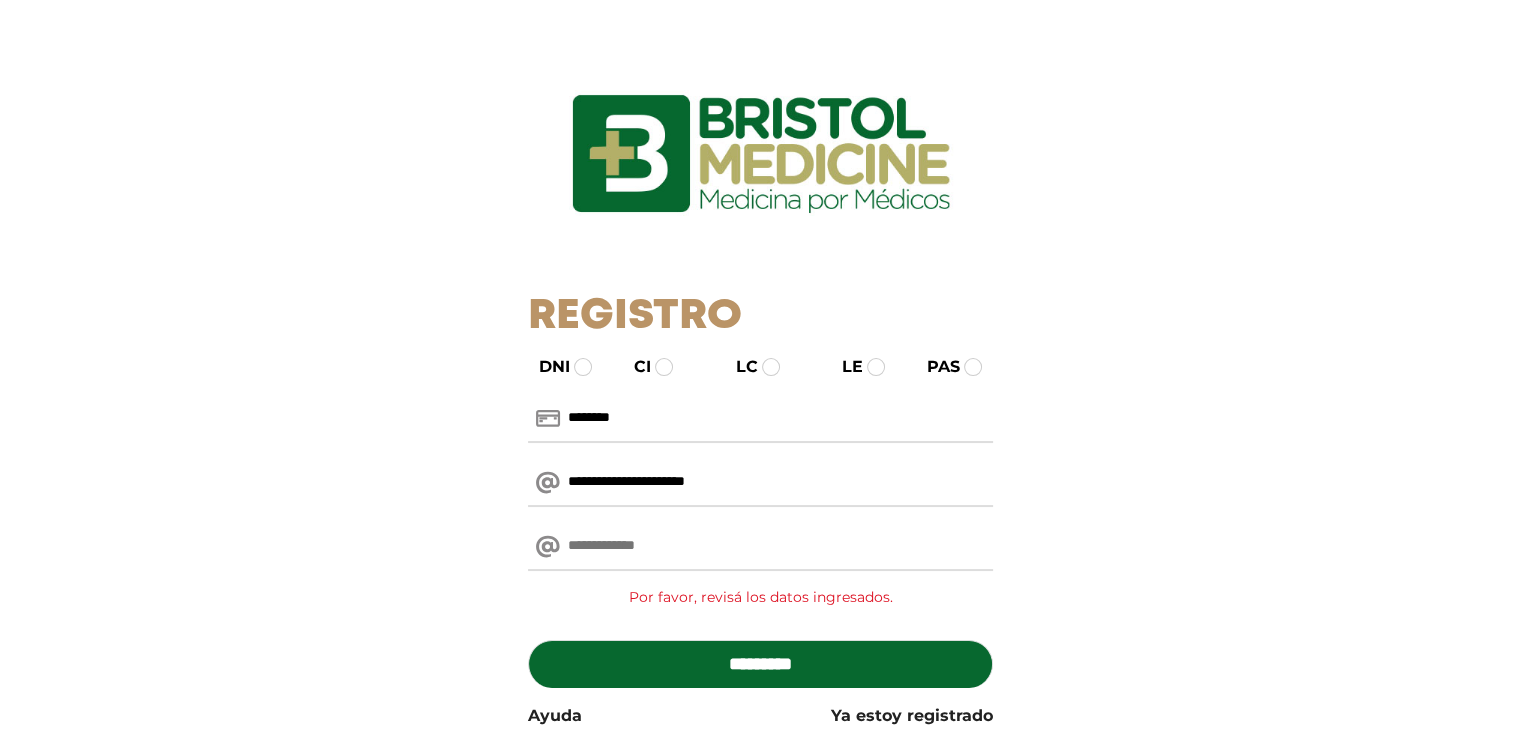 type on "**********" 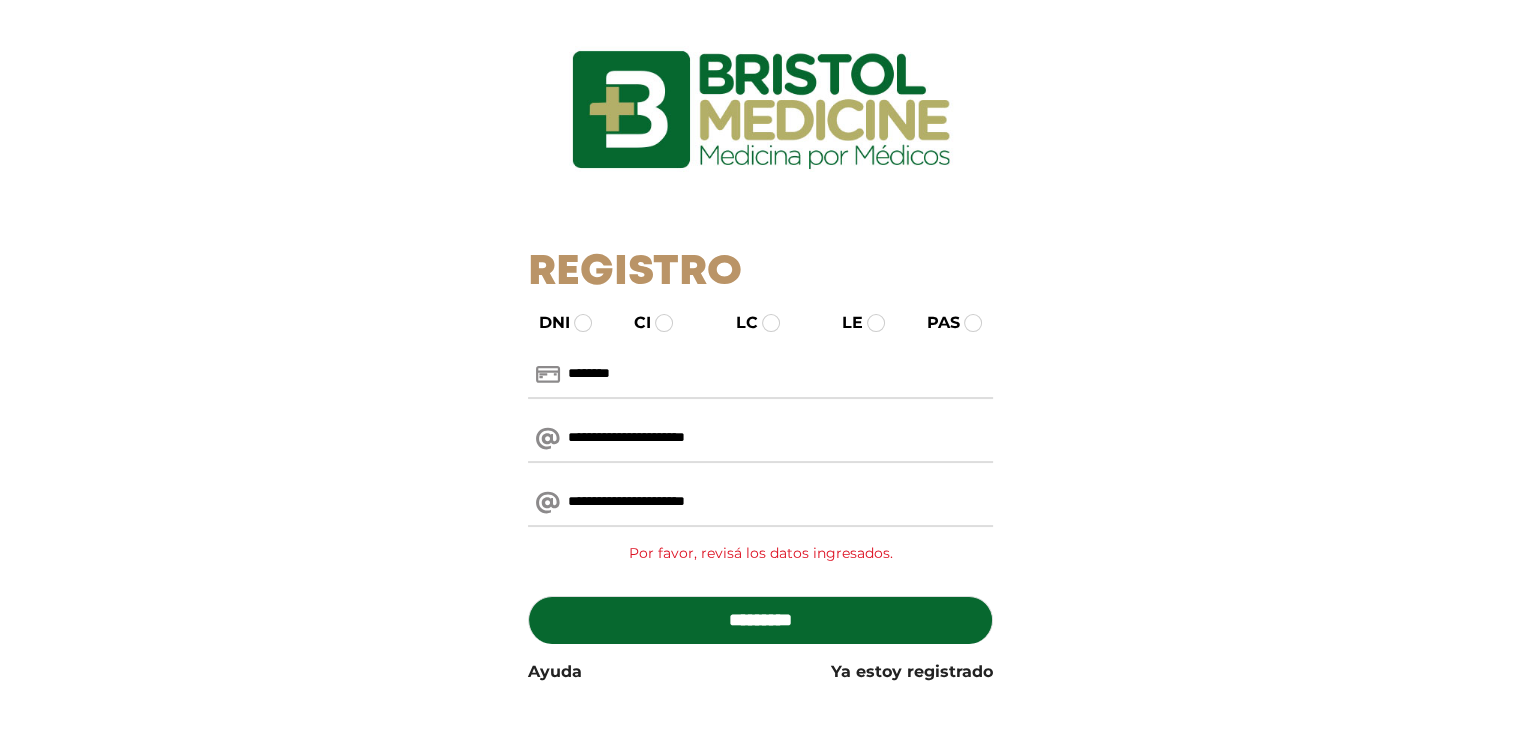 scroll, scrollTop: 57, scrollLeft: 0, axis: vertical 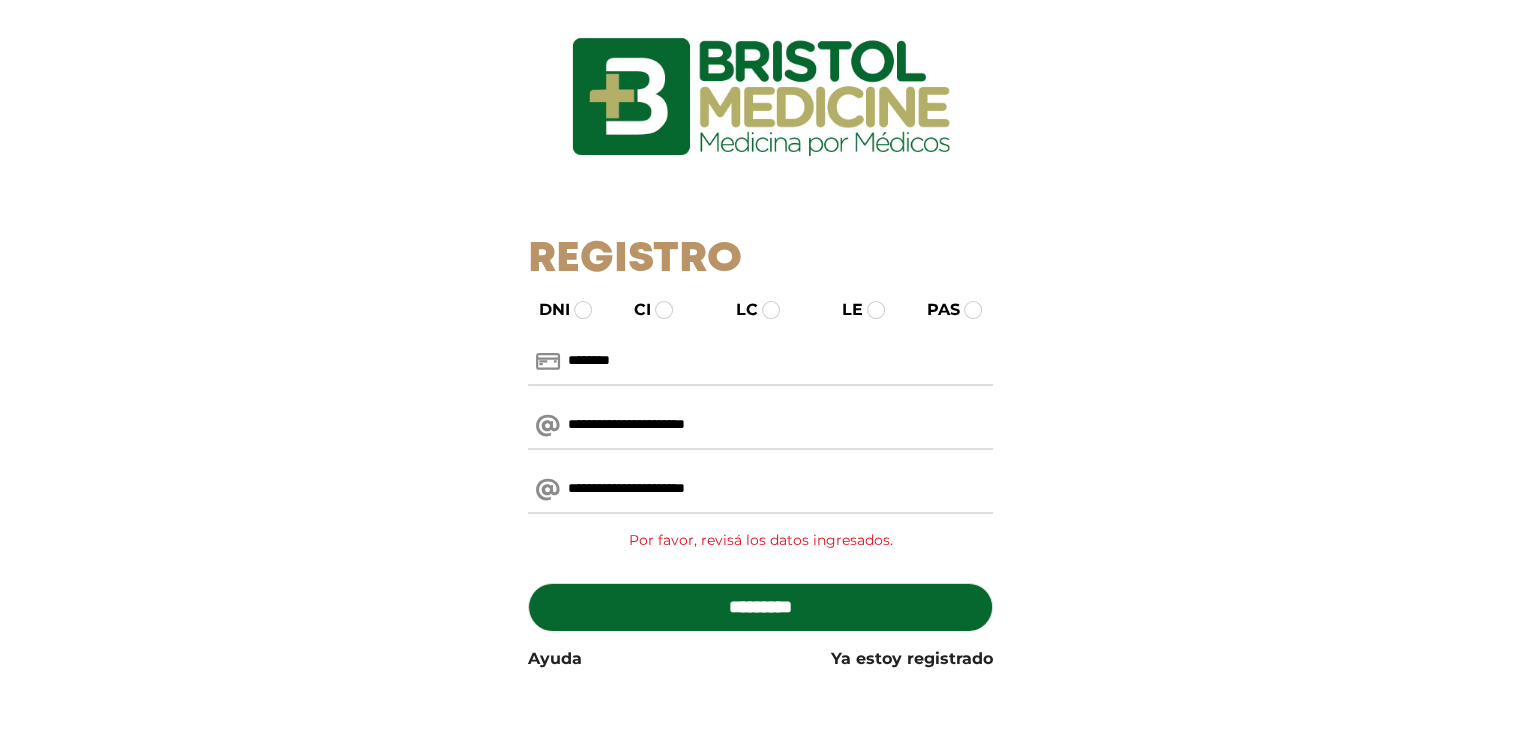 type on "**********" 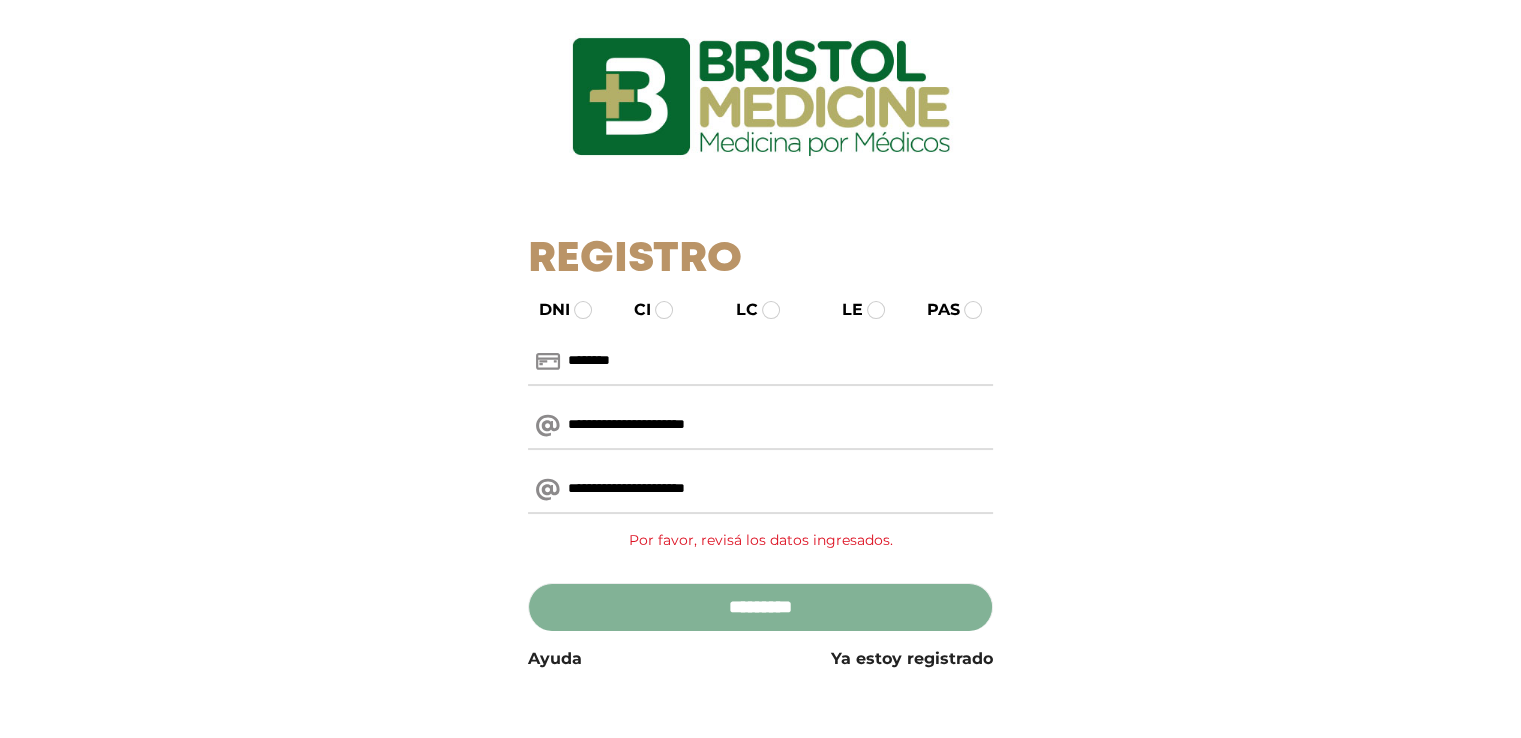 click on "*********" at bounding box center [760, 607] 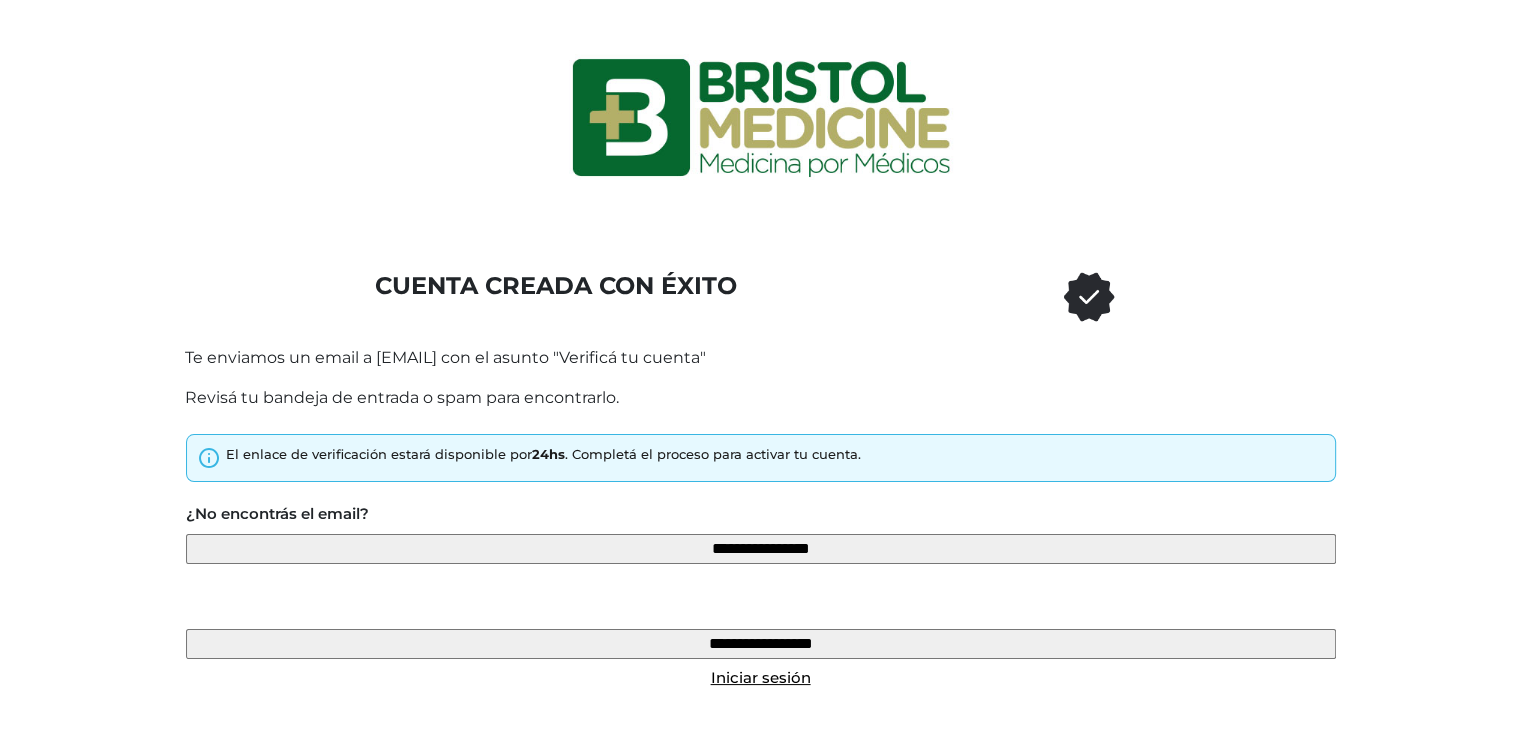 scroll, scrollTop: 54, scrollLeft: 0, axis: vertical 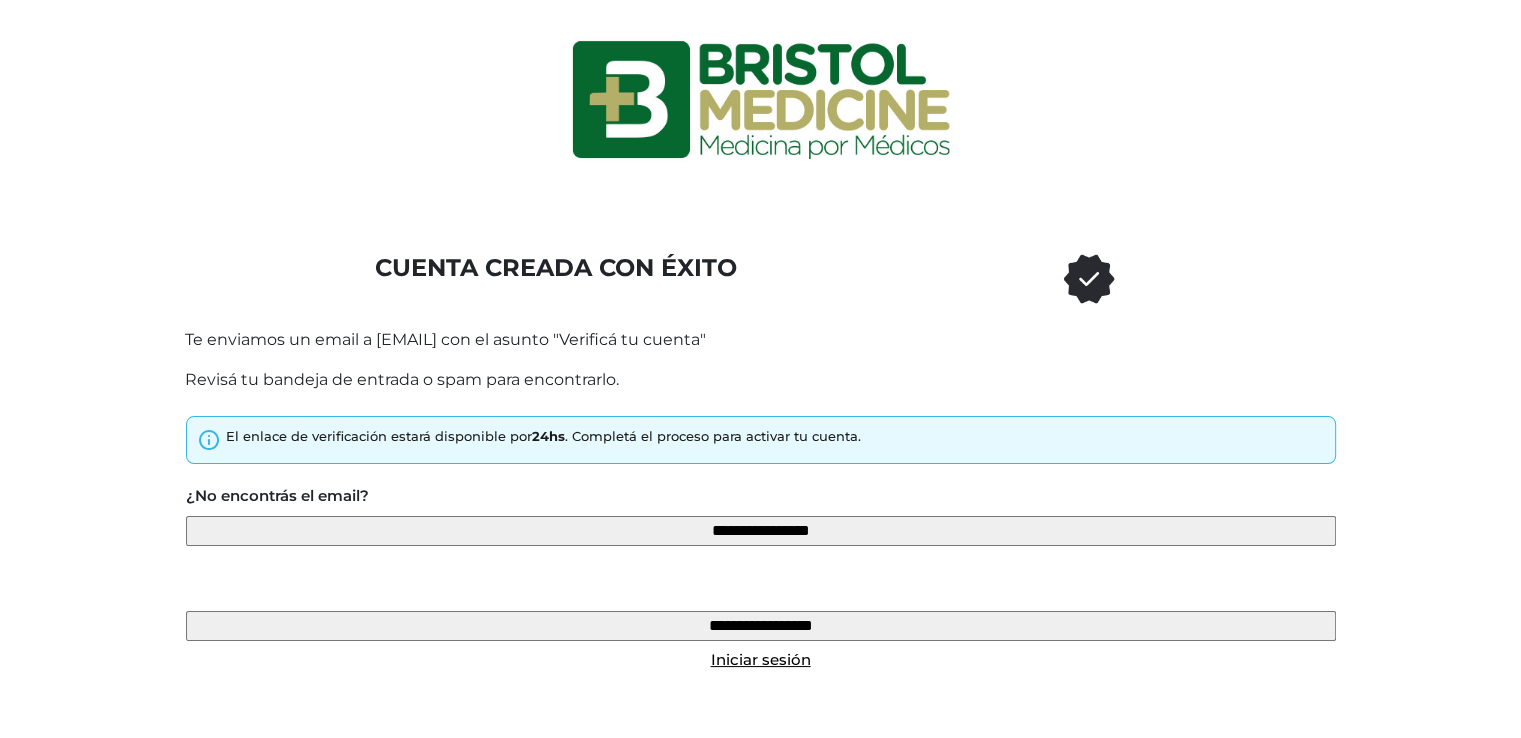 click on "**********" at bounding box center (760, 342) 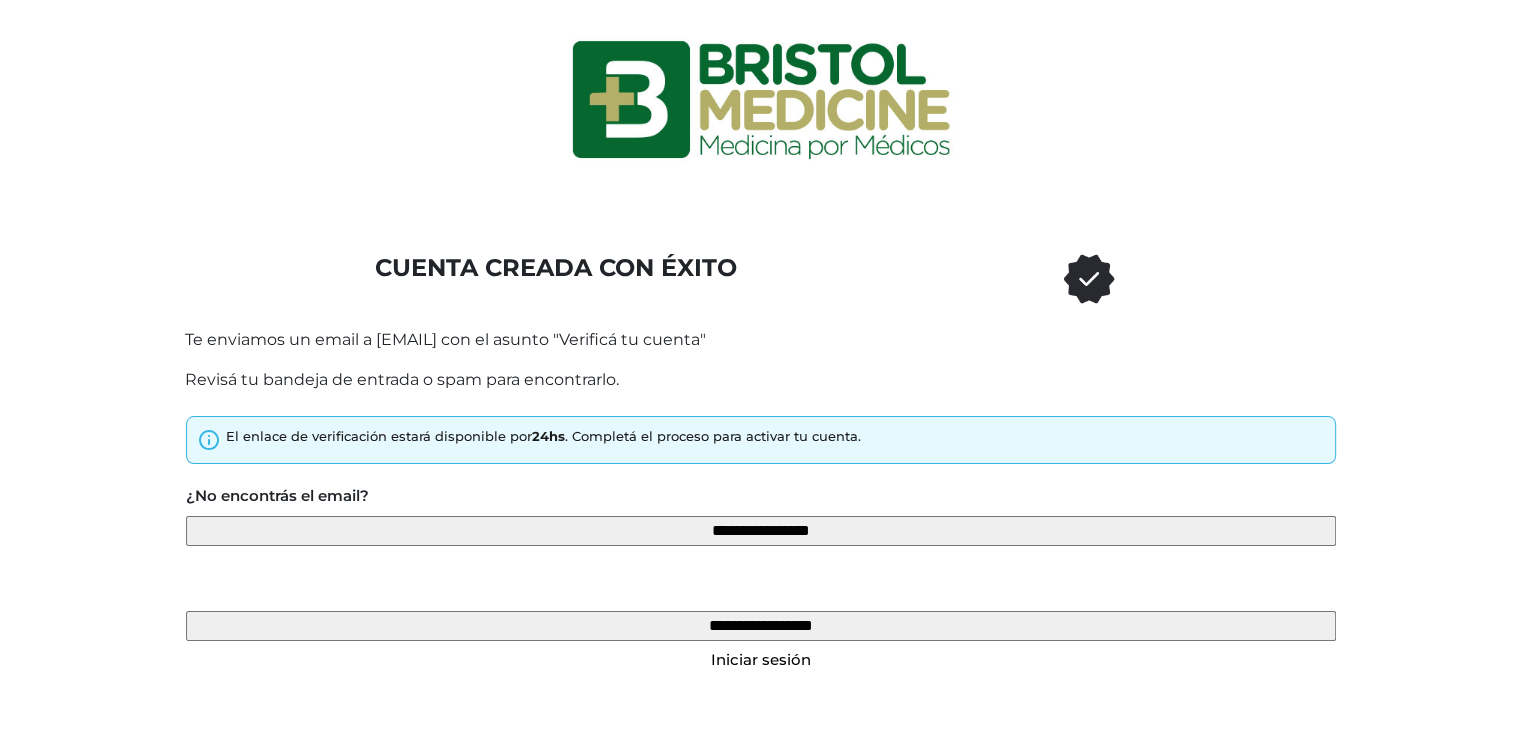 click on "Iniciar sesión" at bounding box center (761, 659) 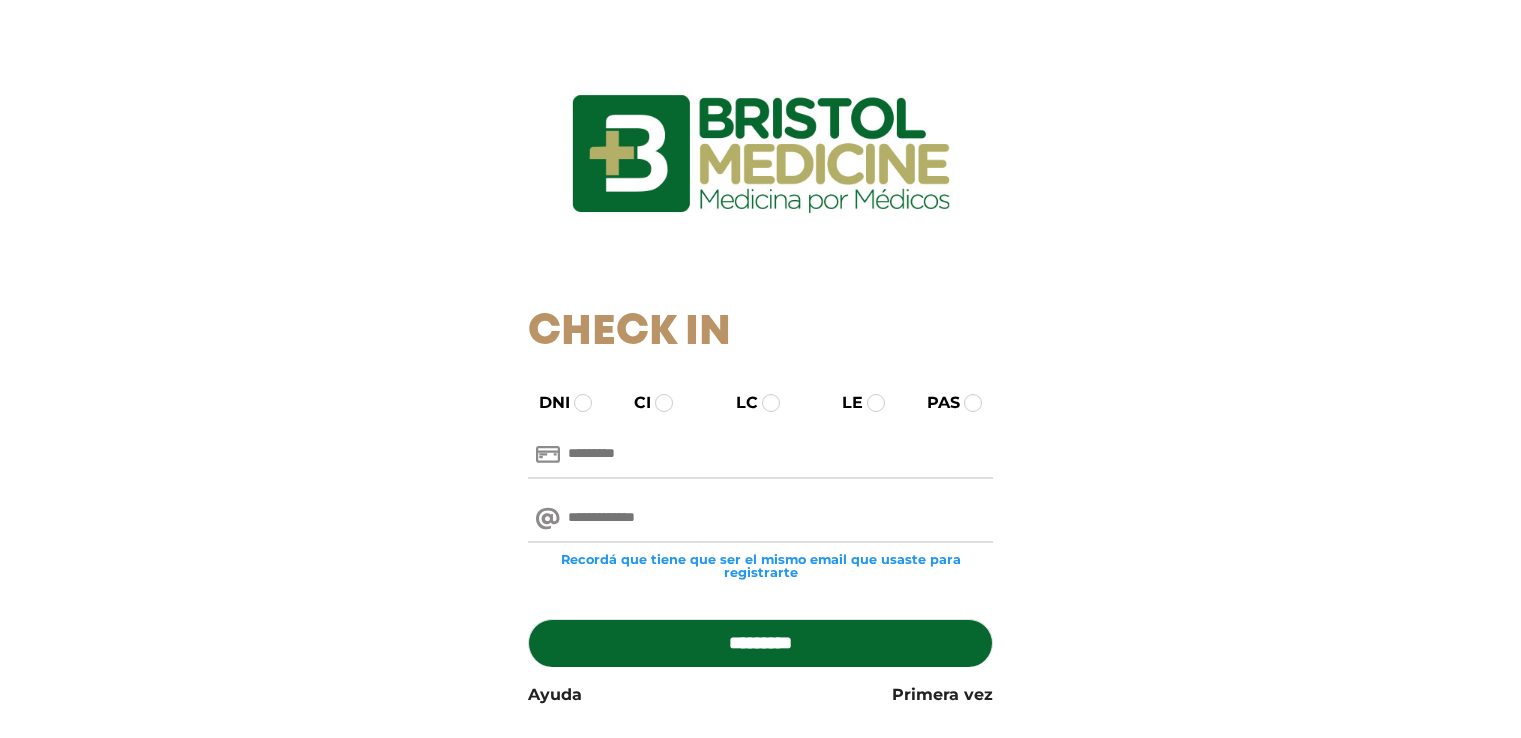 scroll, scrollTop: 0, scrollLeft: 0, axis: both 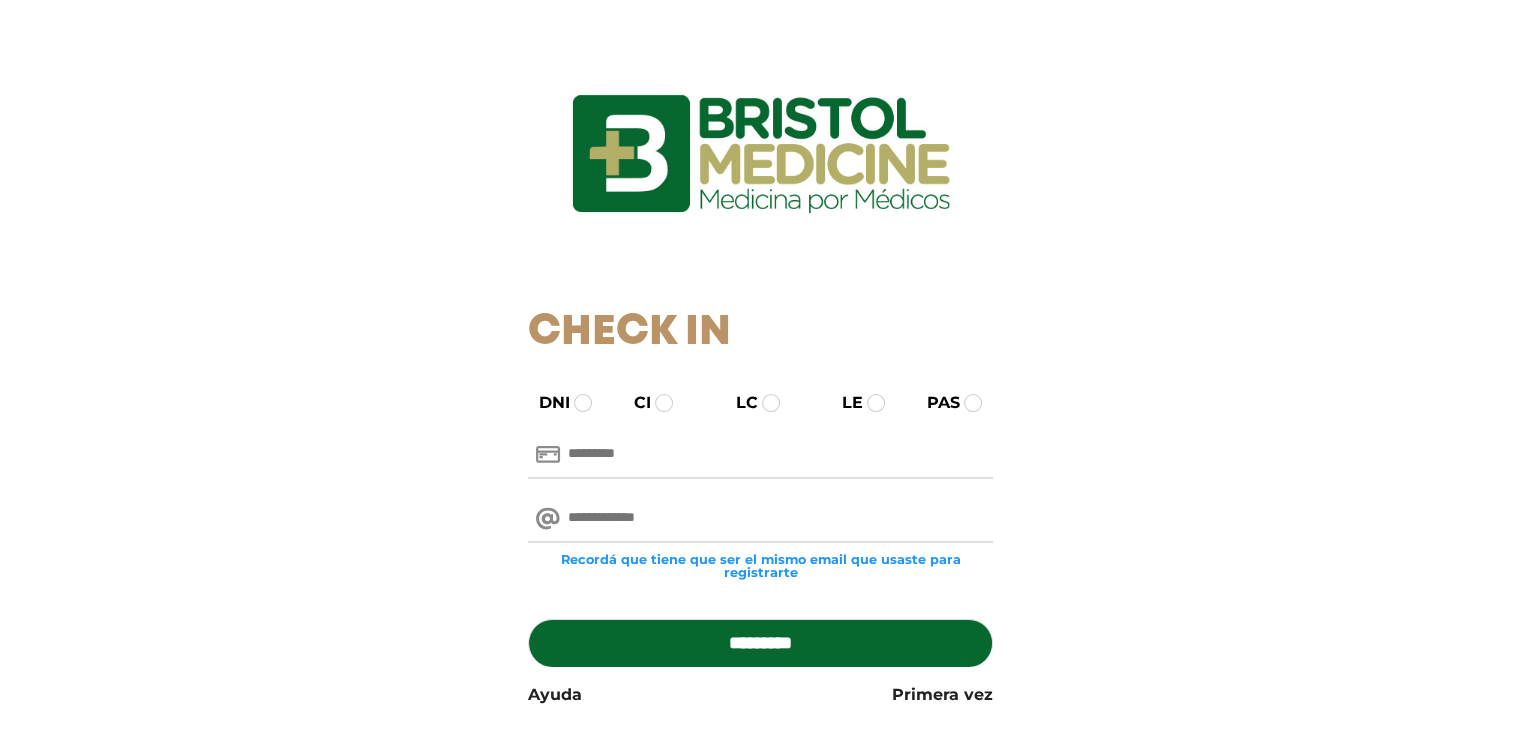 drag, startPoint x: 669, startPoint y: 437, endPoint x: 670, endPoint y: 449, distance: 12.0415945 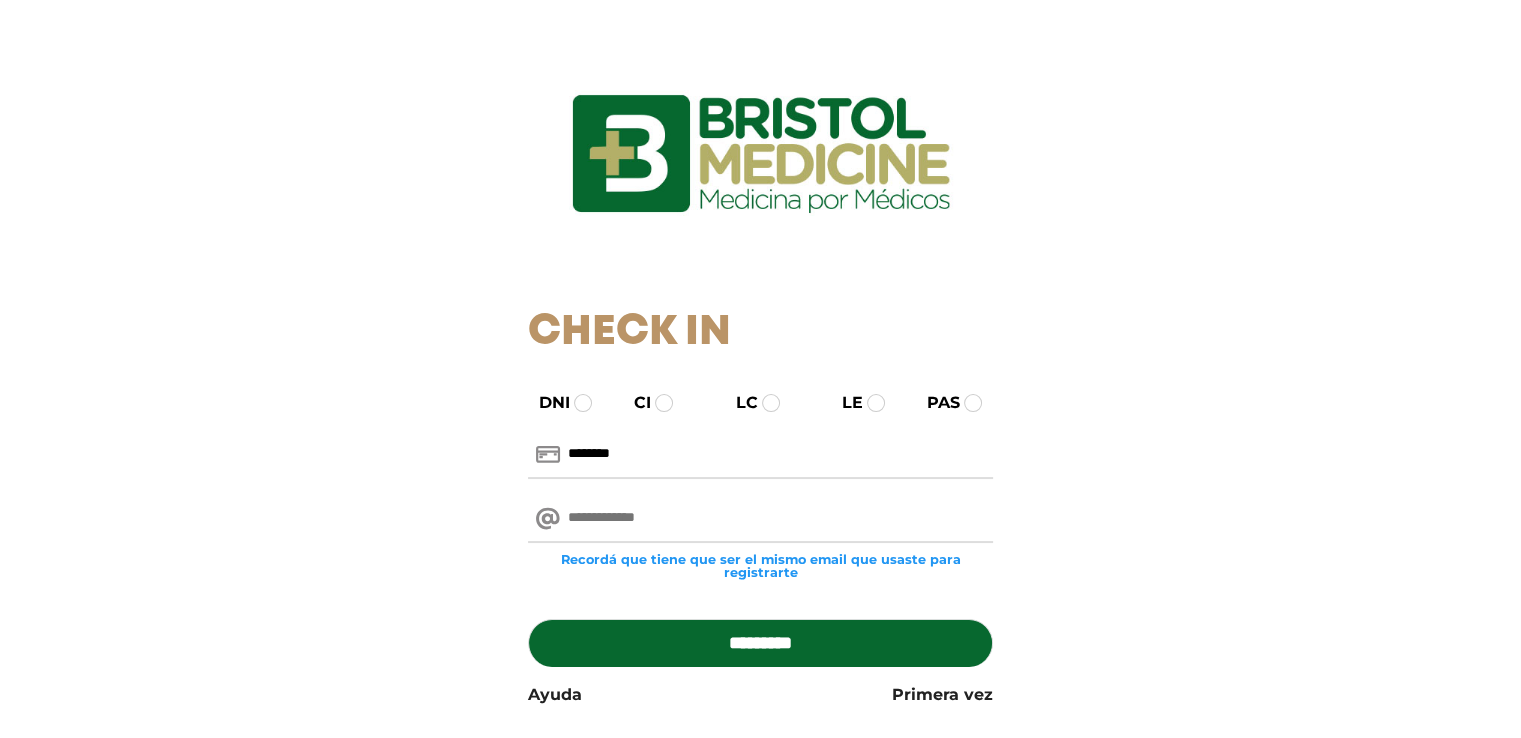 type on "********" 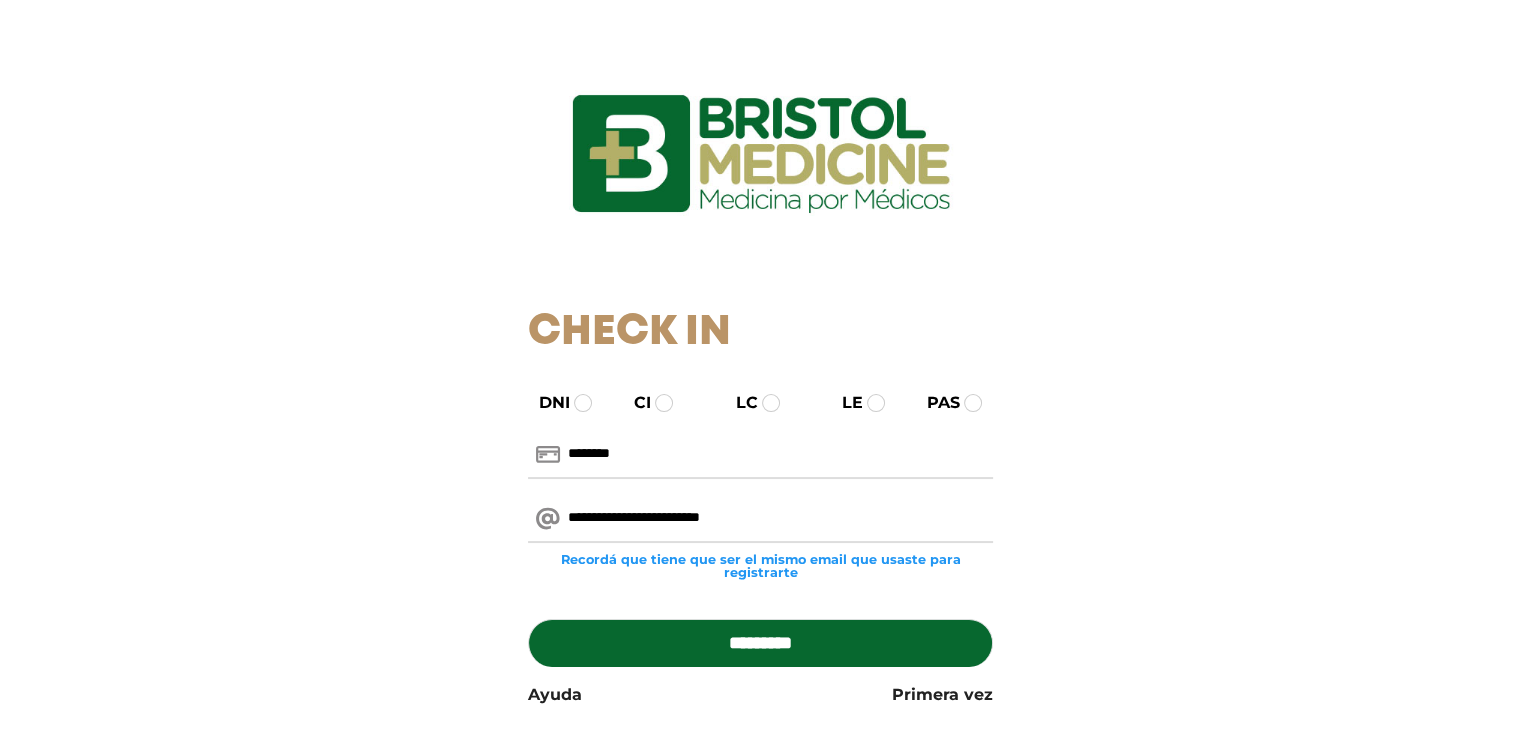 type on "**********" 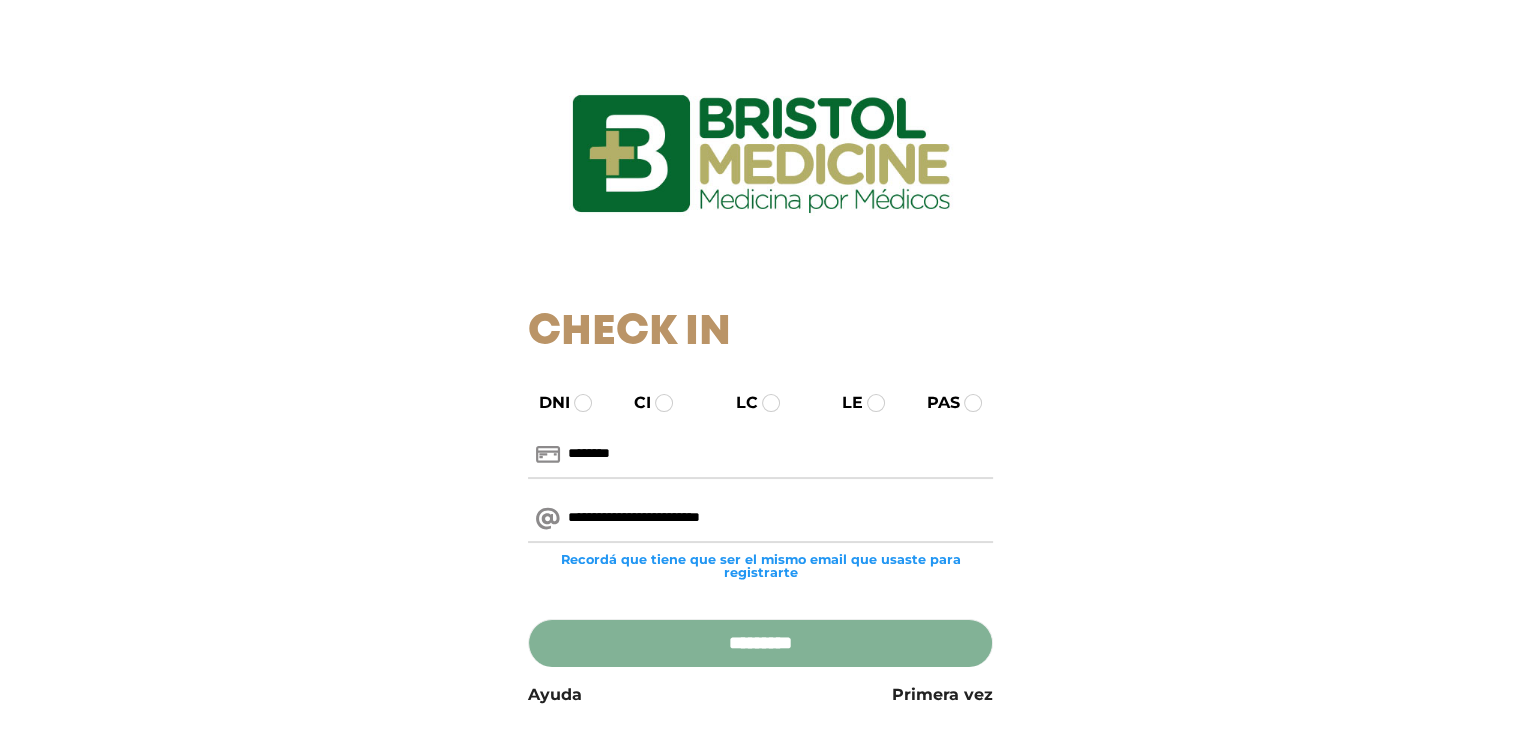 click on "*********" at bounding box center (760, 643) 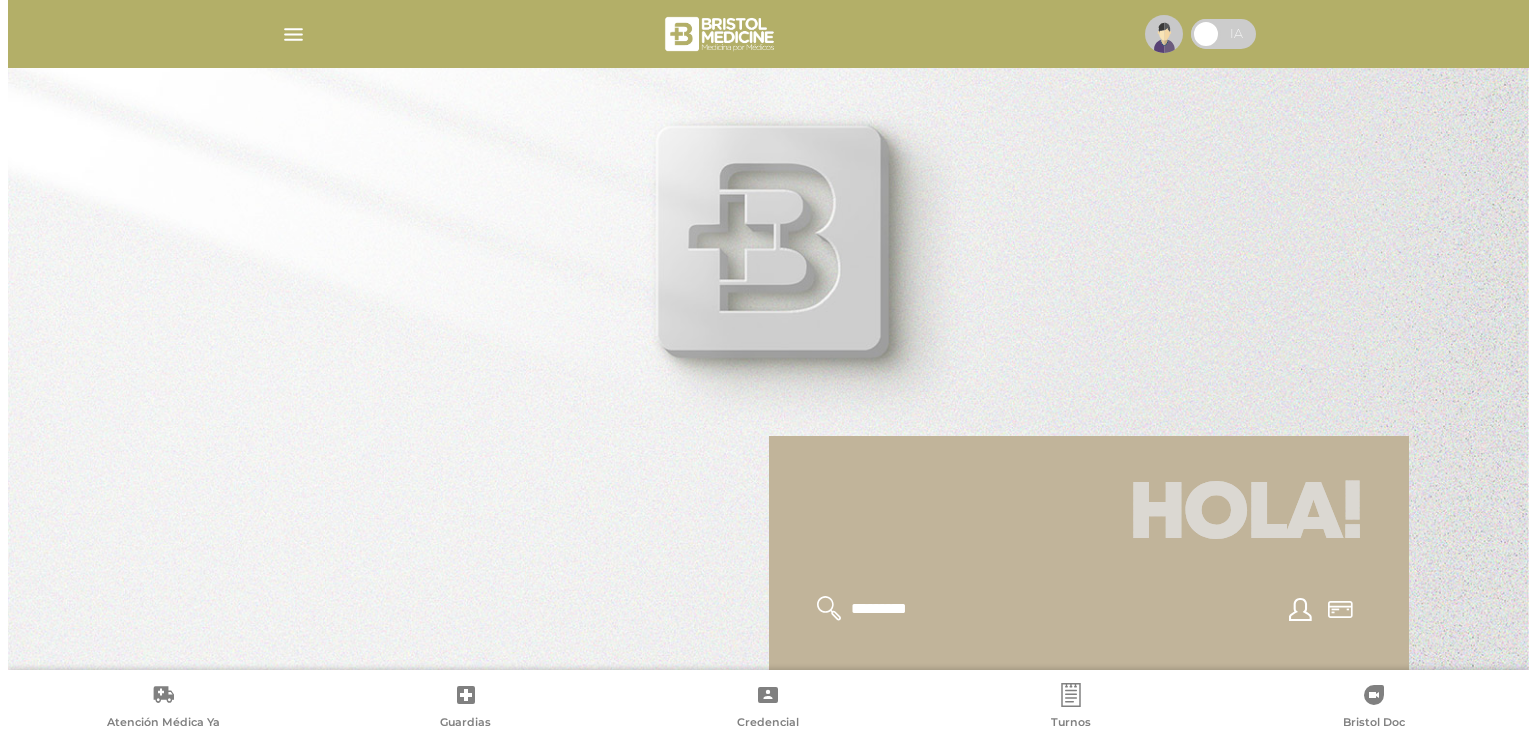 scroll, scrollTop: 0, scrollLeft: 0, axis: both 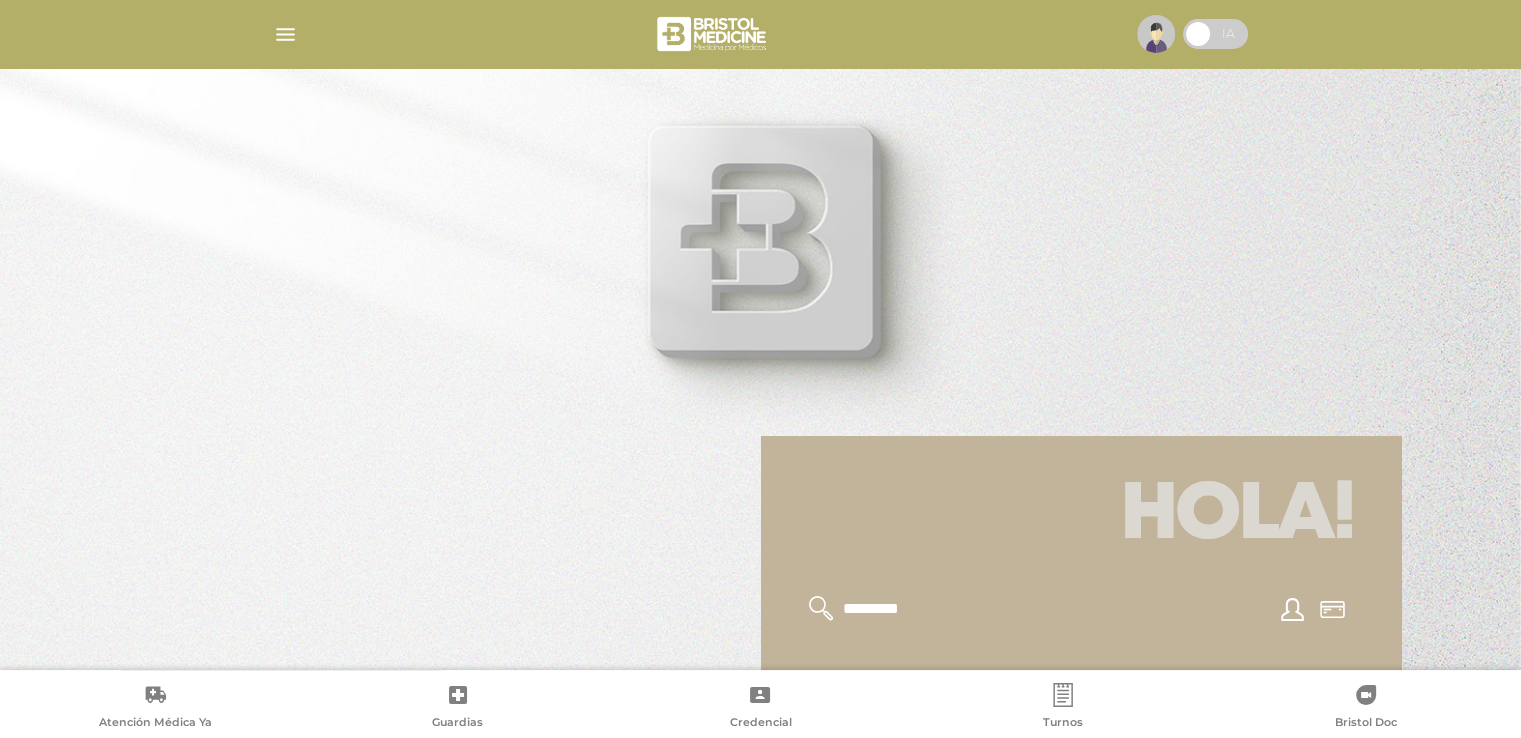 drag, startPoint x: 318, startPoint y: 33, endPoint x: 292, endPoint y: 37, distance: 26.305893 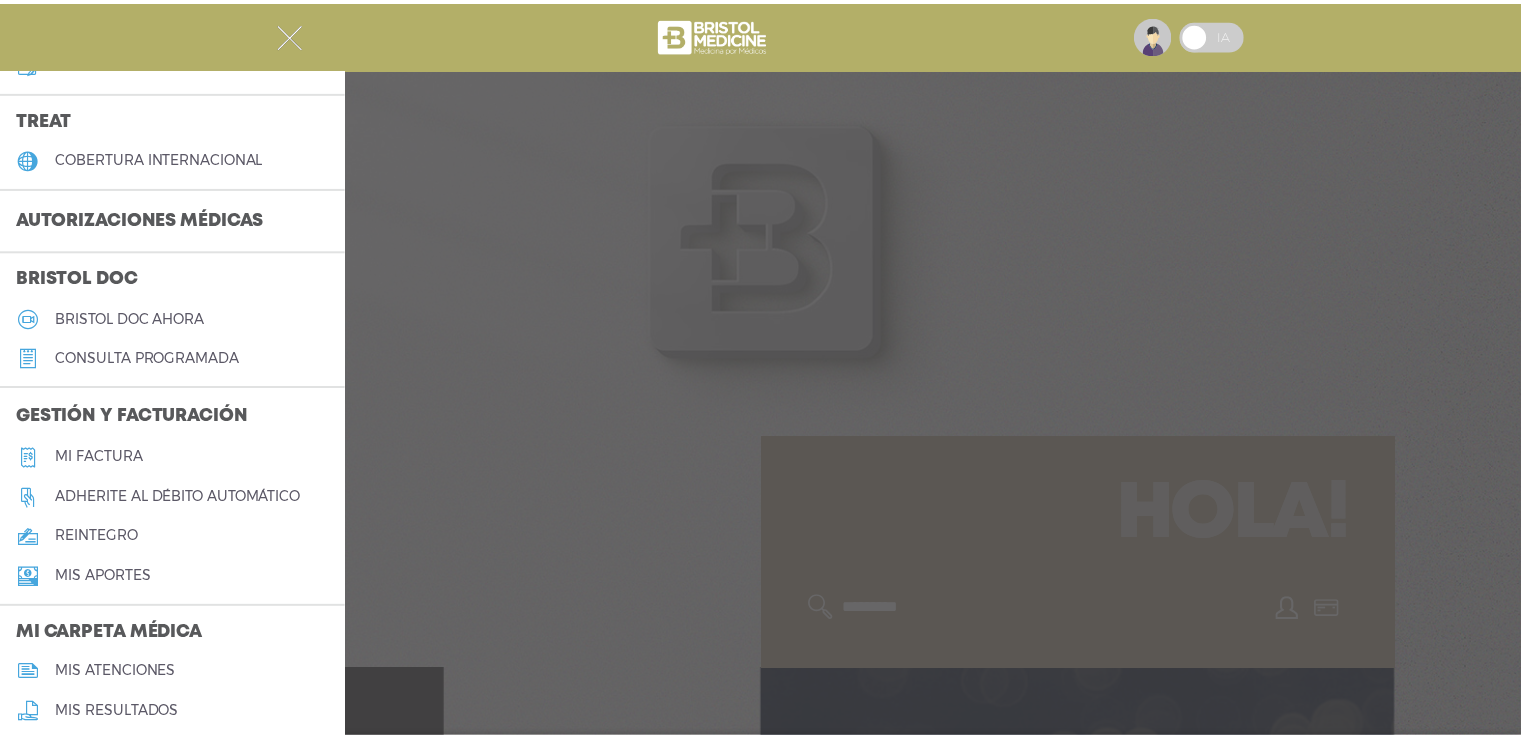 scroll, scrollTop: 765, scrollLeft: 0, axis: vertical 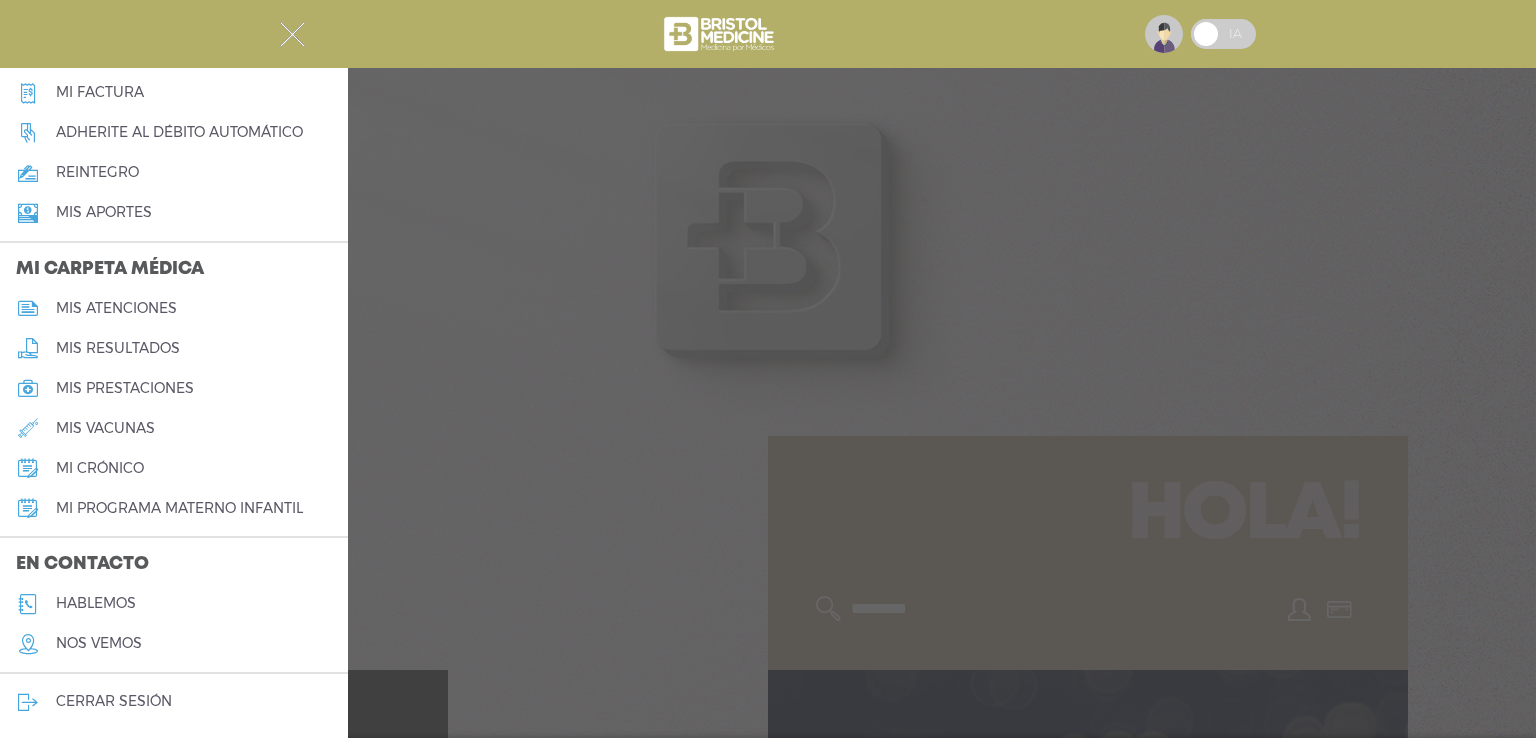 click on "cerrar sesión" at bounding box center (114, 701) 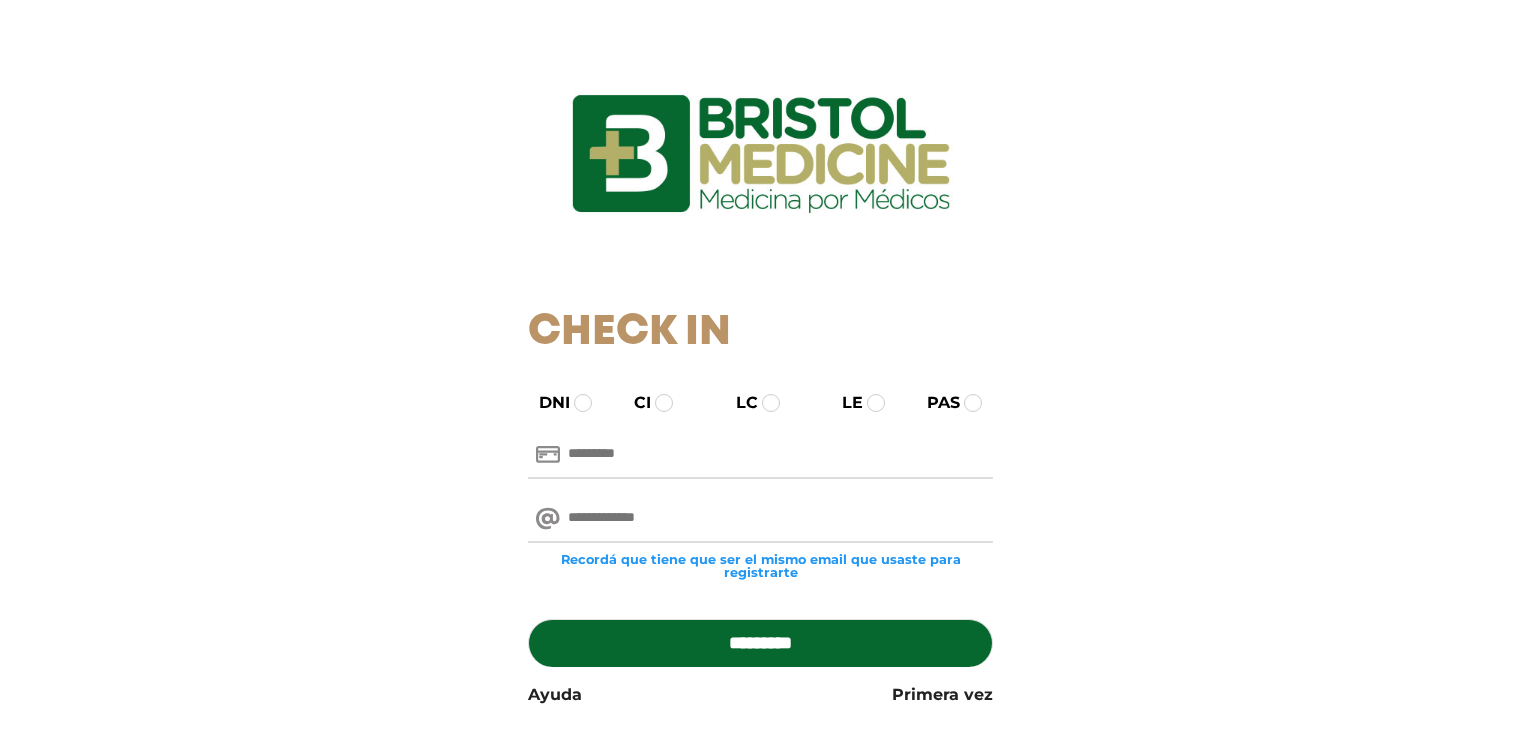 scroll, scrollTop: 0, scrollLeft: 0, axis: both 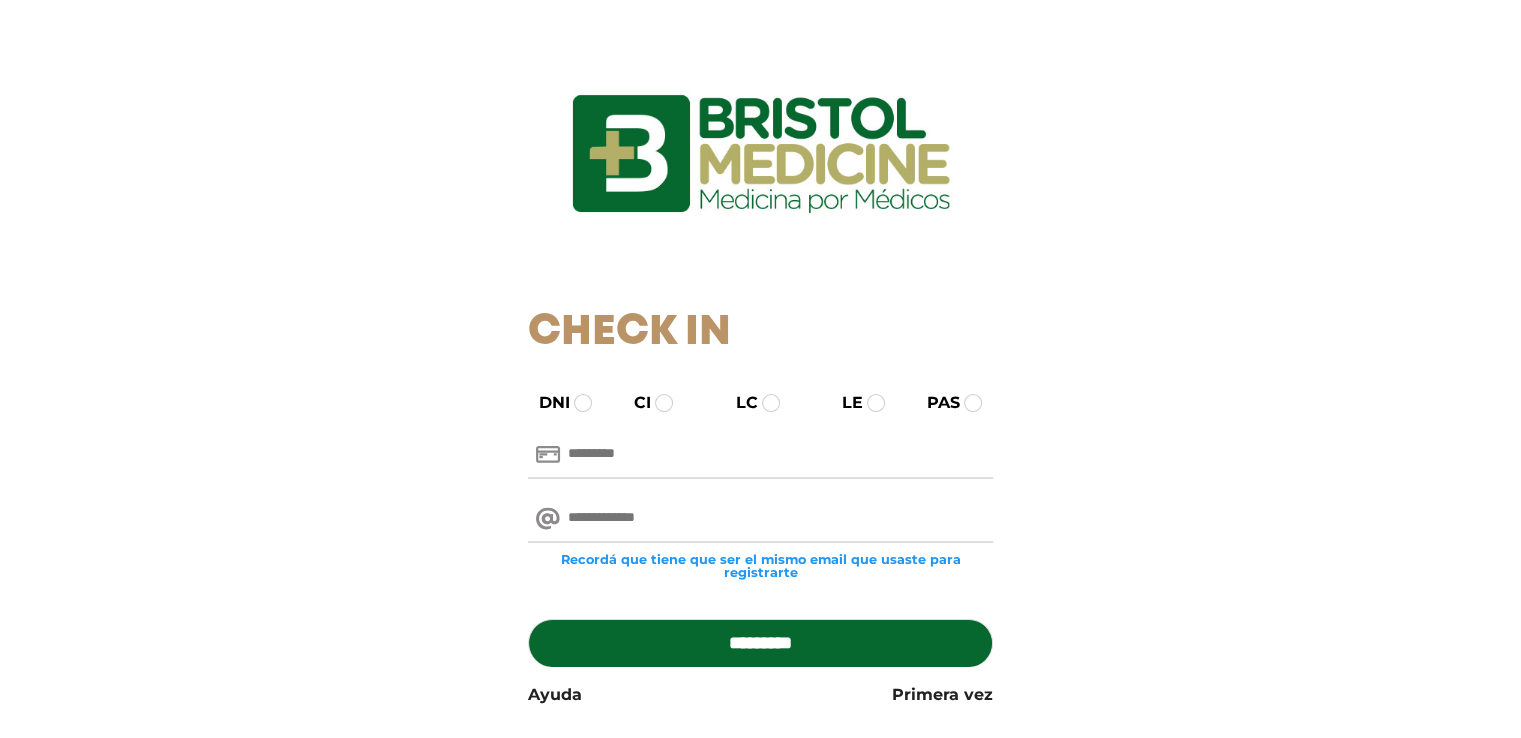 click at bounding box center (760, 519) 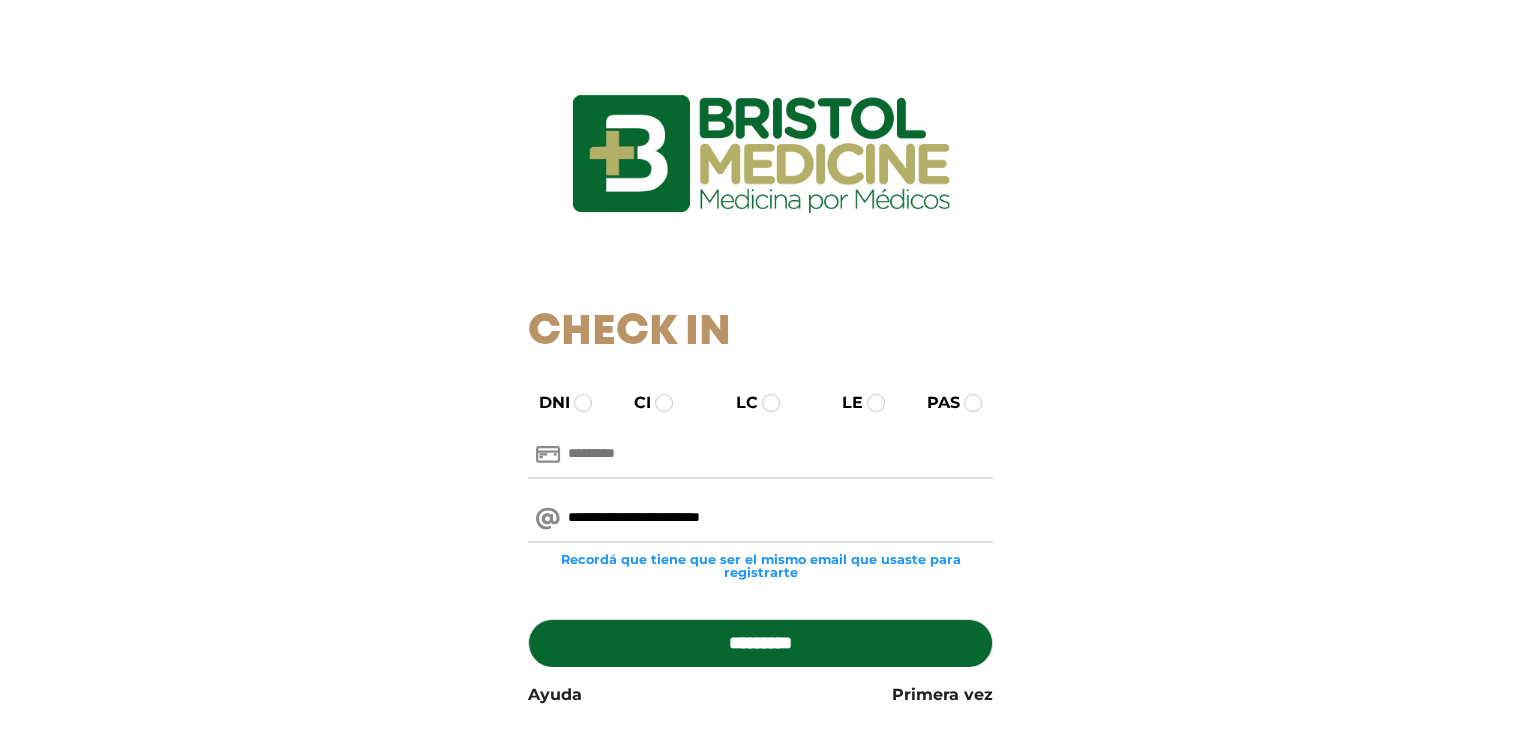 type on "**********" 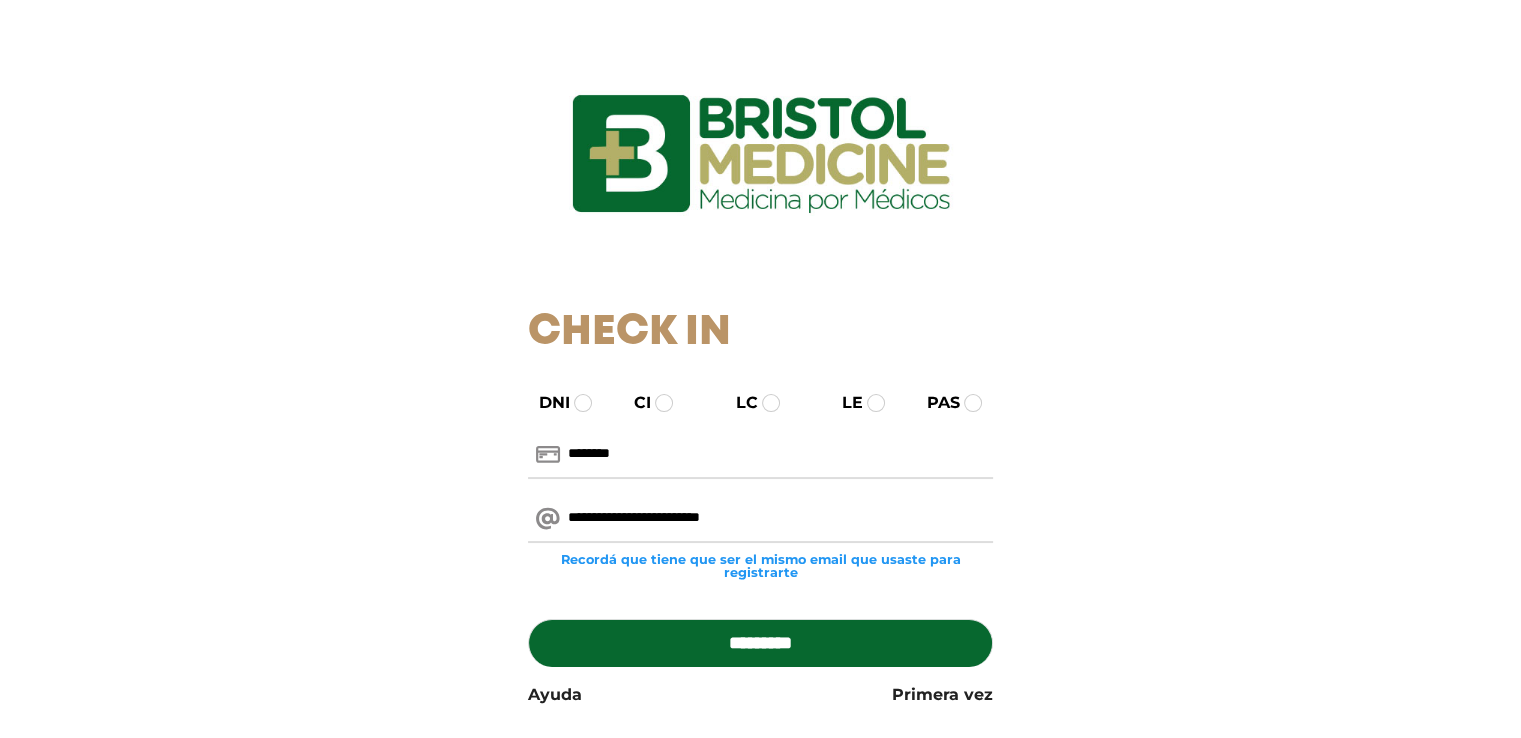 type on "********" 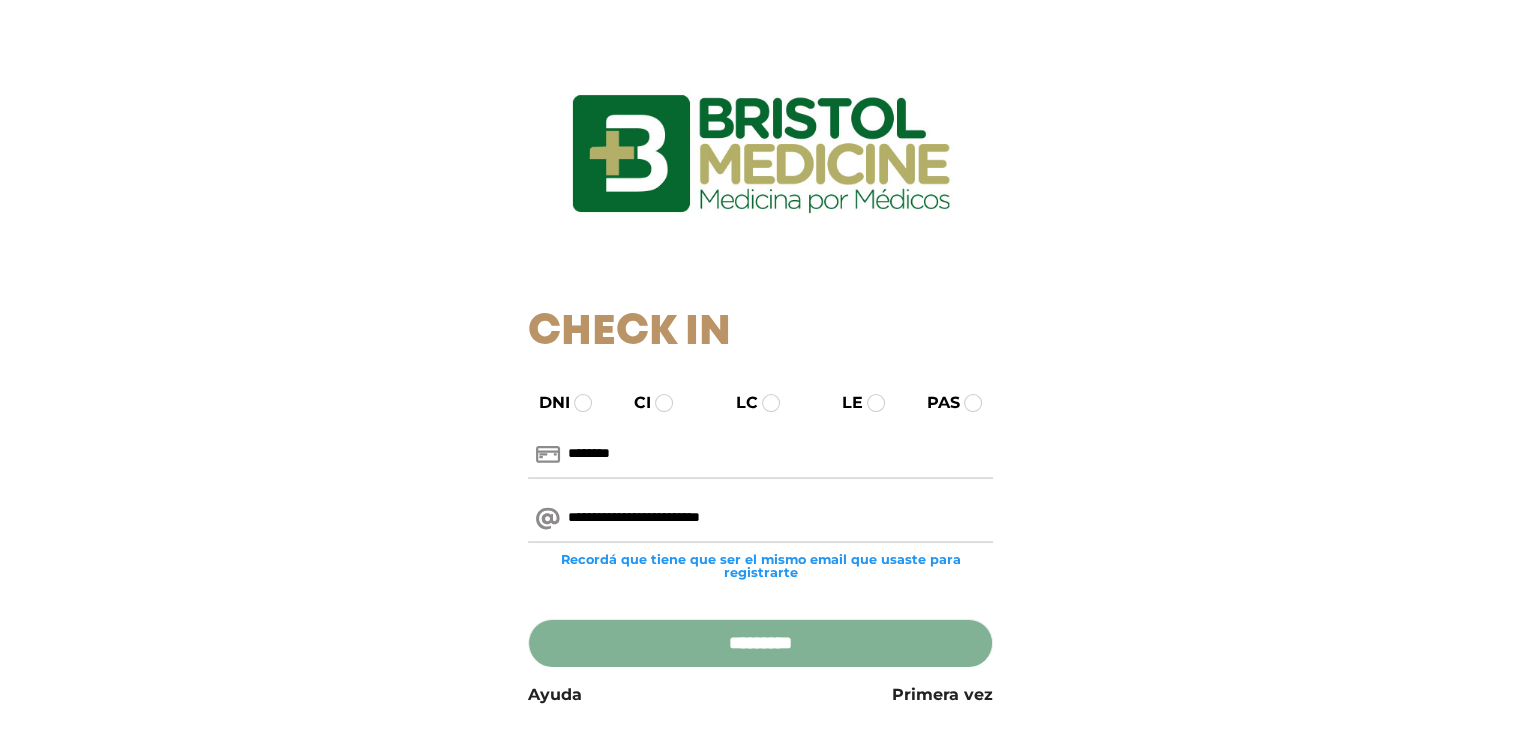 click on "*********" at bounding box center (760, 643) 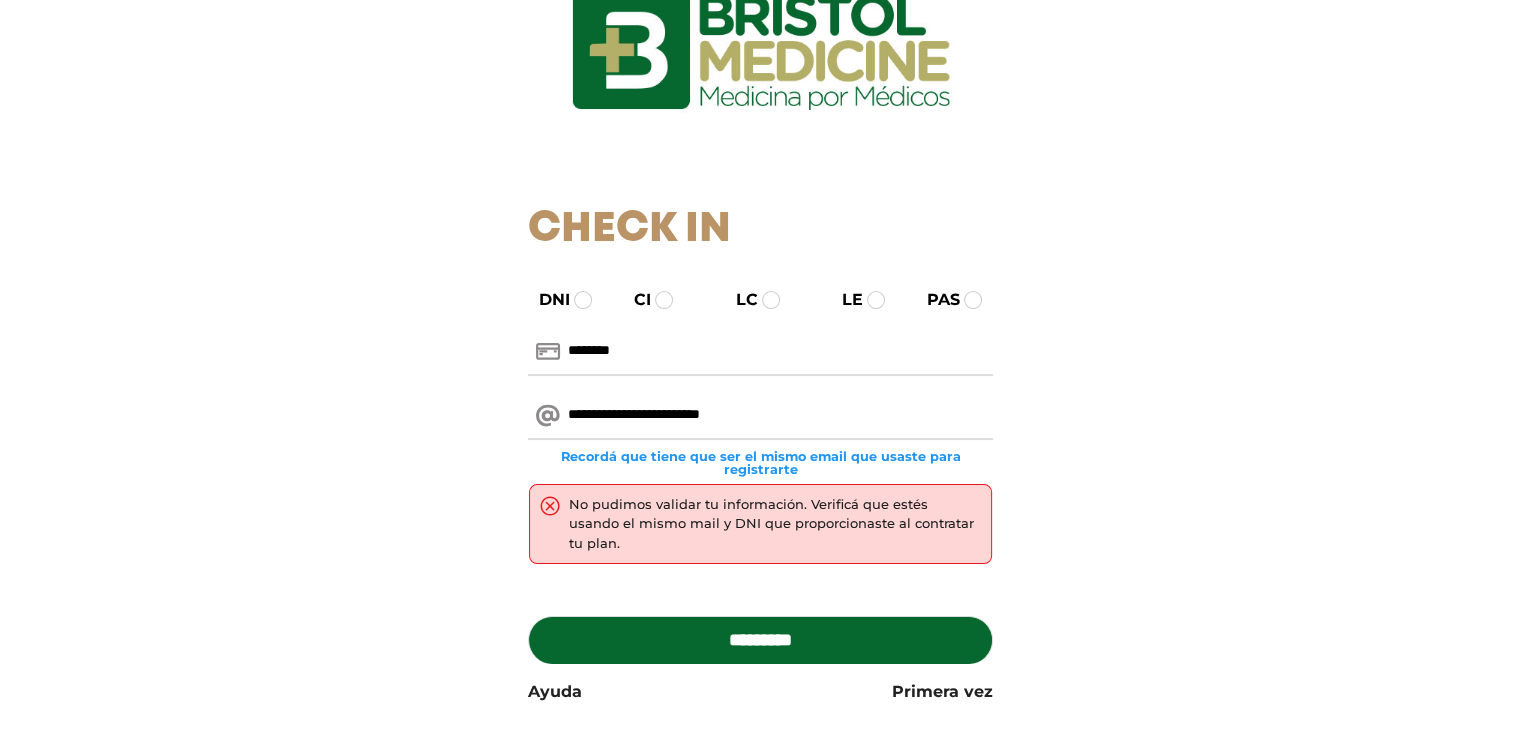 scroll, scrollTop: 213, scrollLeft: 0, axis: vertical 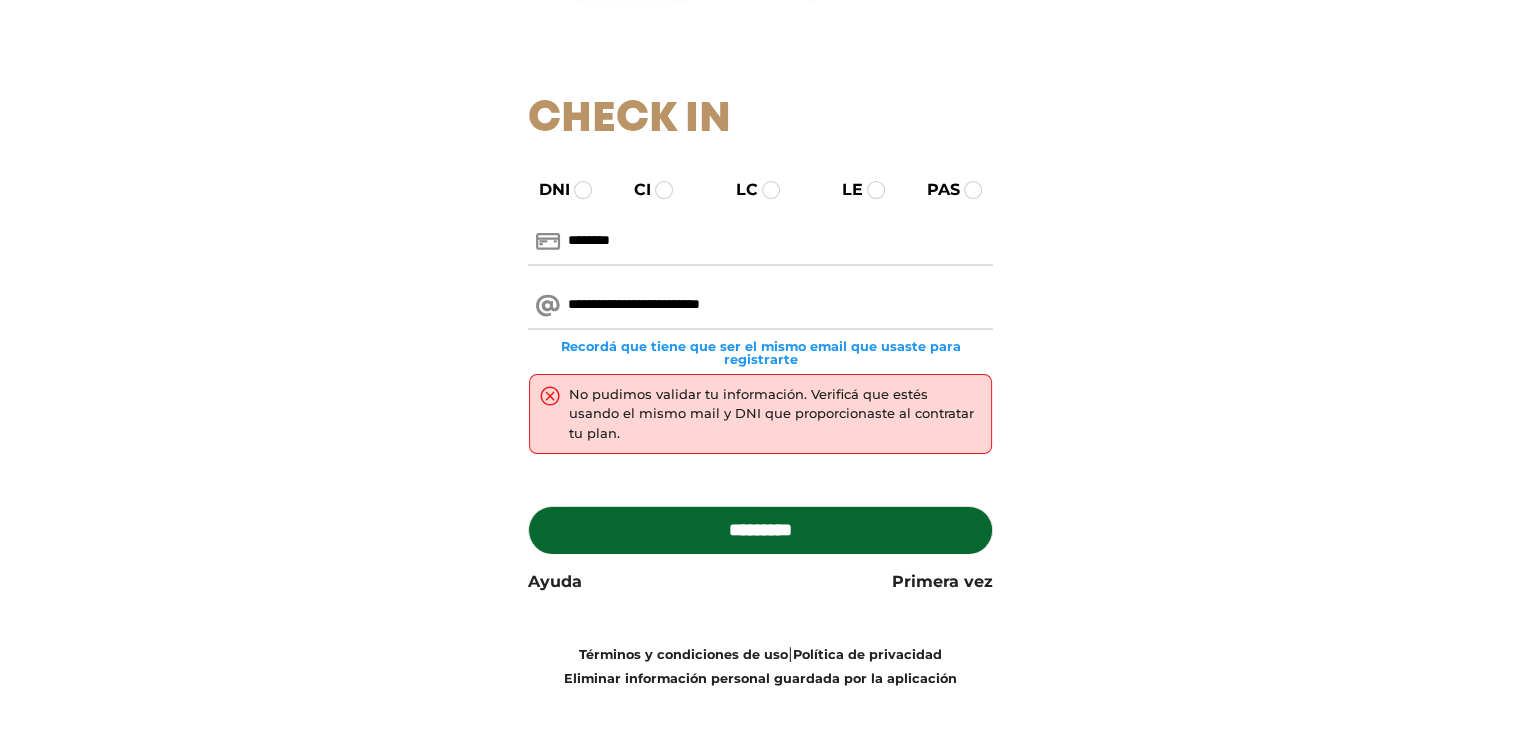 click on "**********" at bounding box center [760, 306] 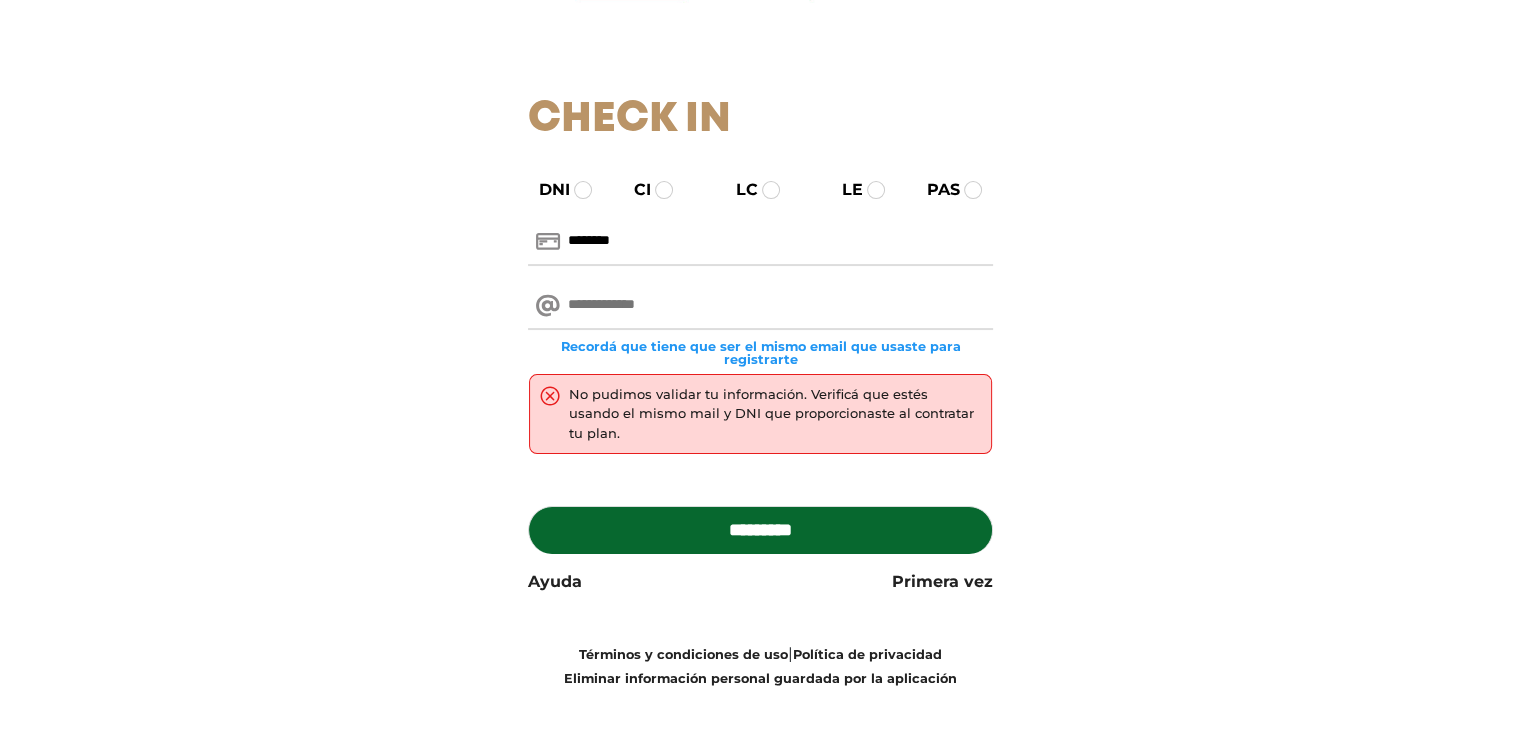 paste on "**********" 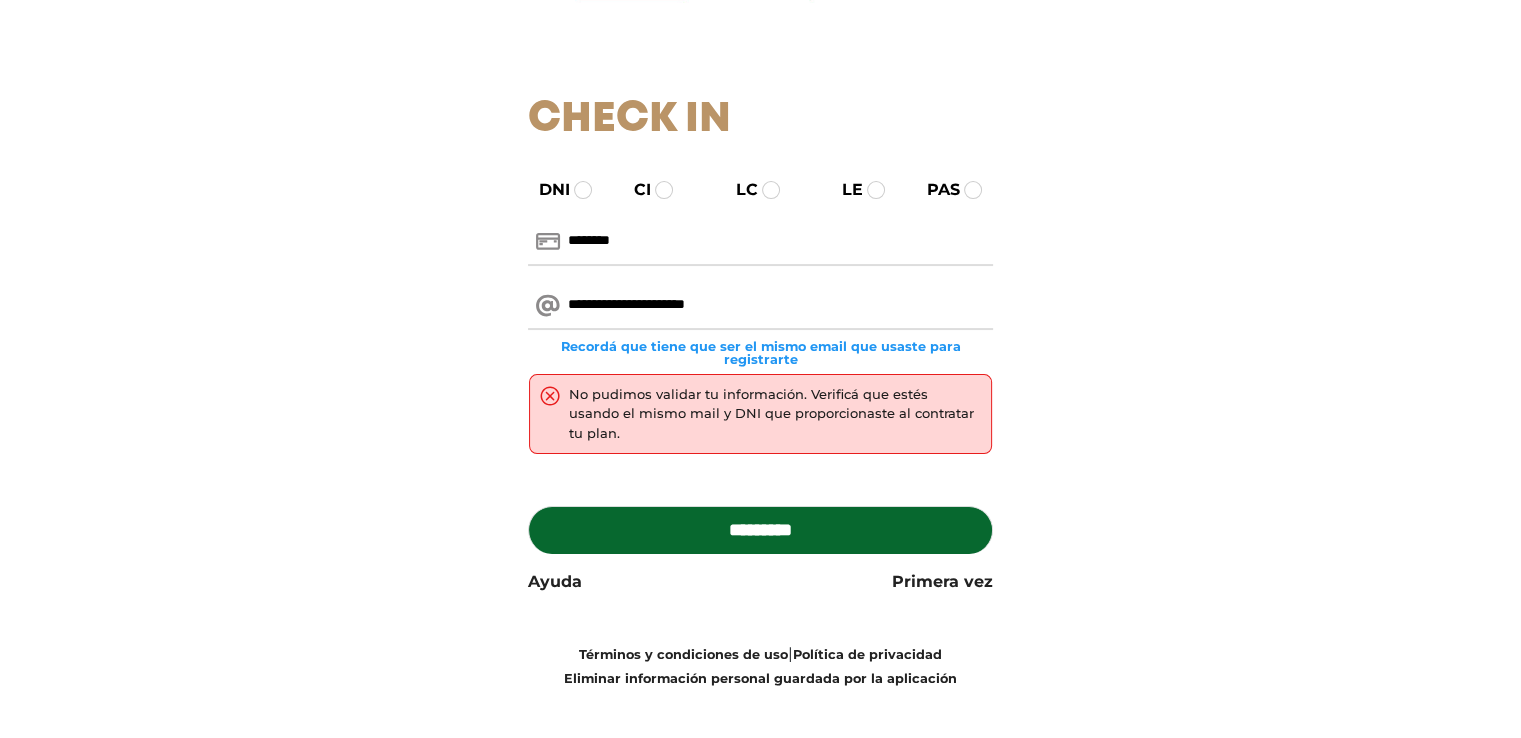 type on "**********" 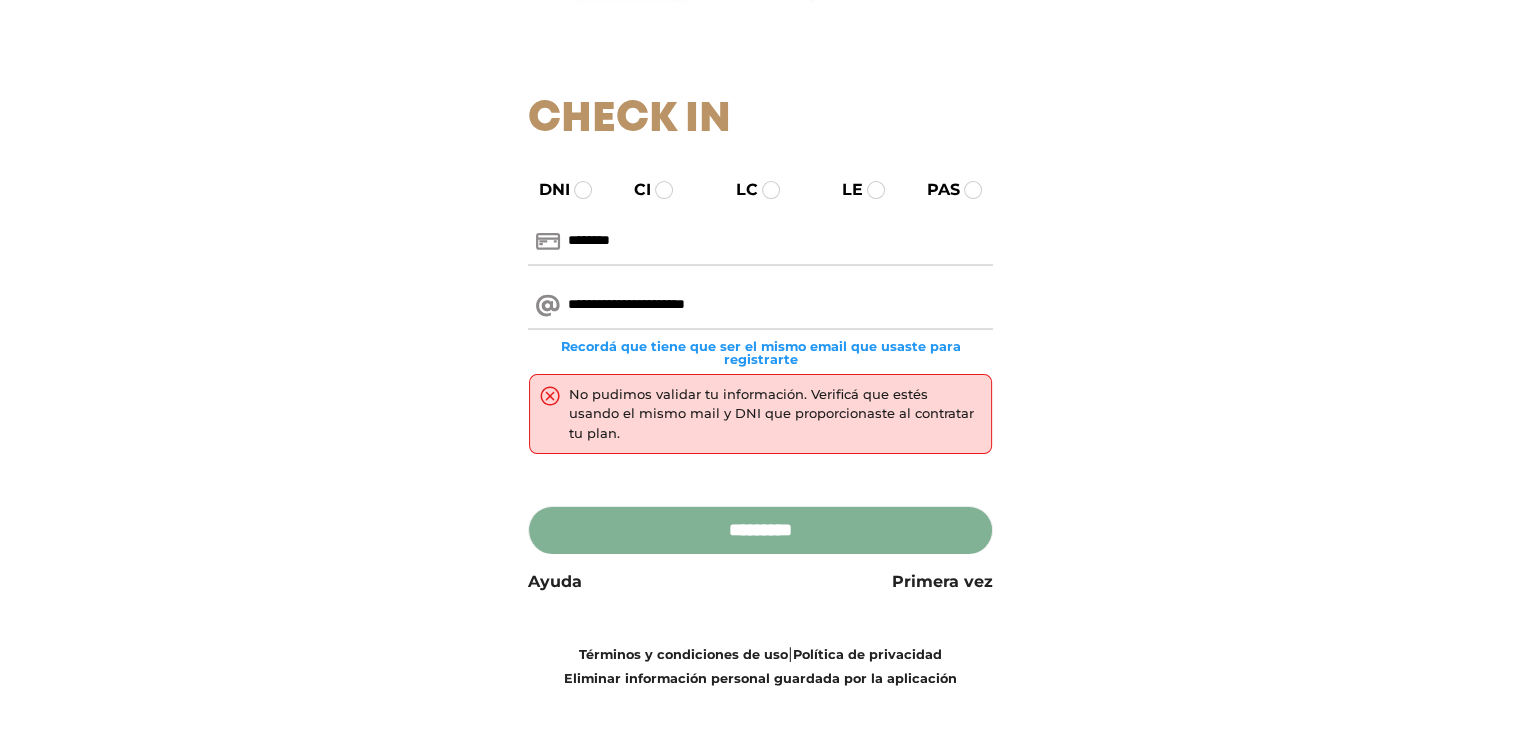 click on "*********" at bounding box center (760, 530) 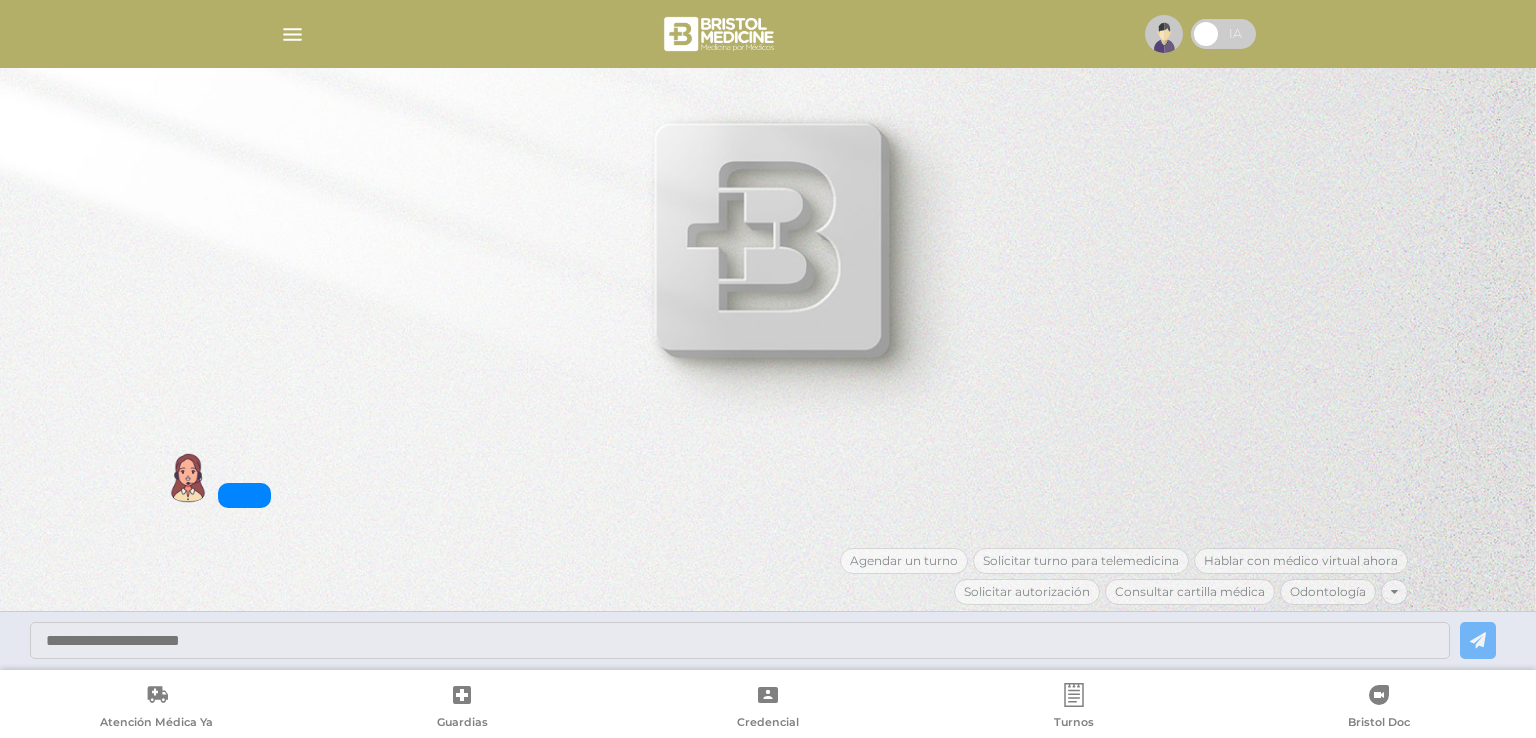 scroll, scrollTop: 0, scrollLeft: 0, axis: both 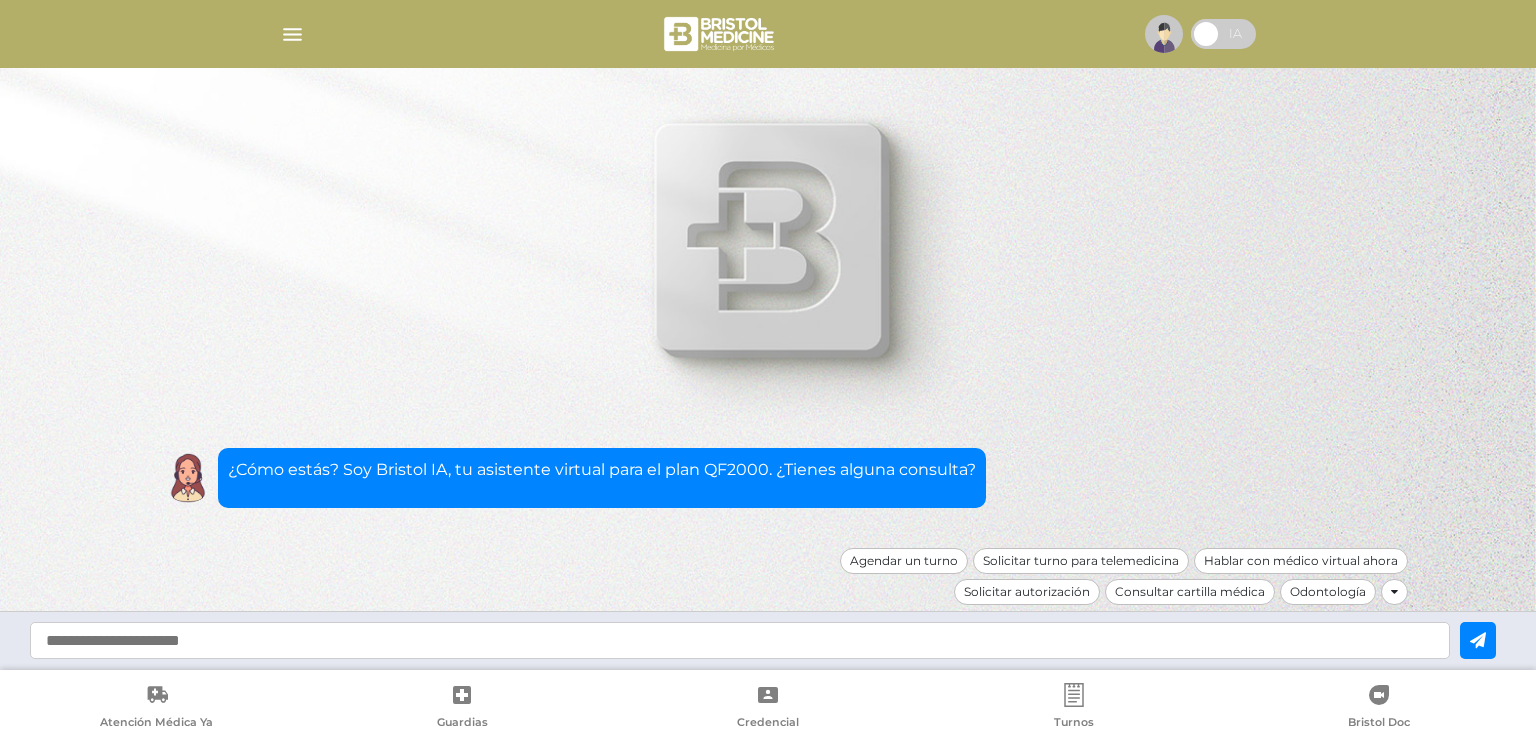 click at bounding box center (292, 34) 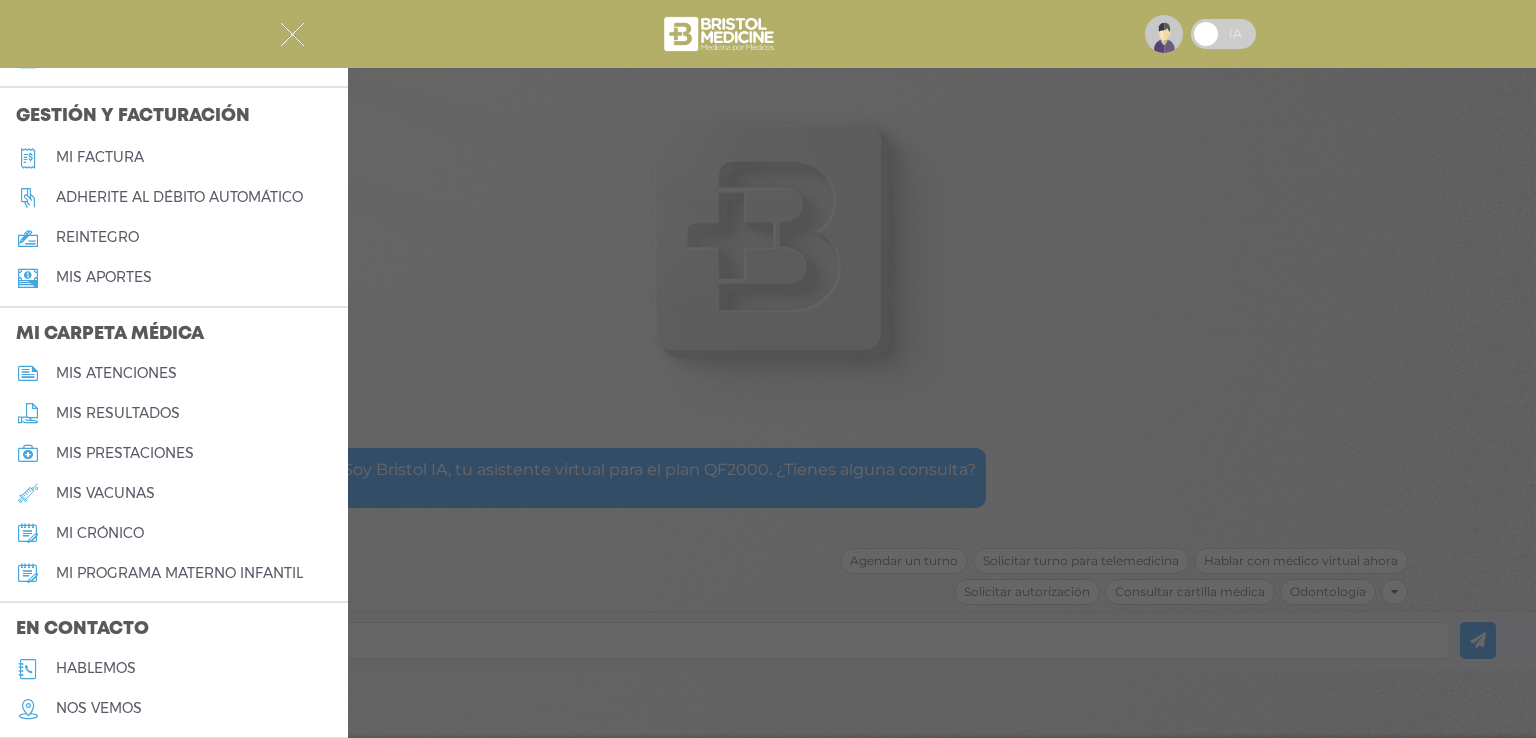 scroll, scrollTop: 765, scrollLeft: 0, axis: vertical 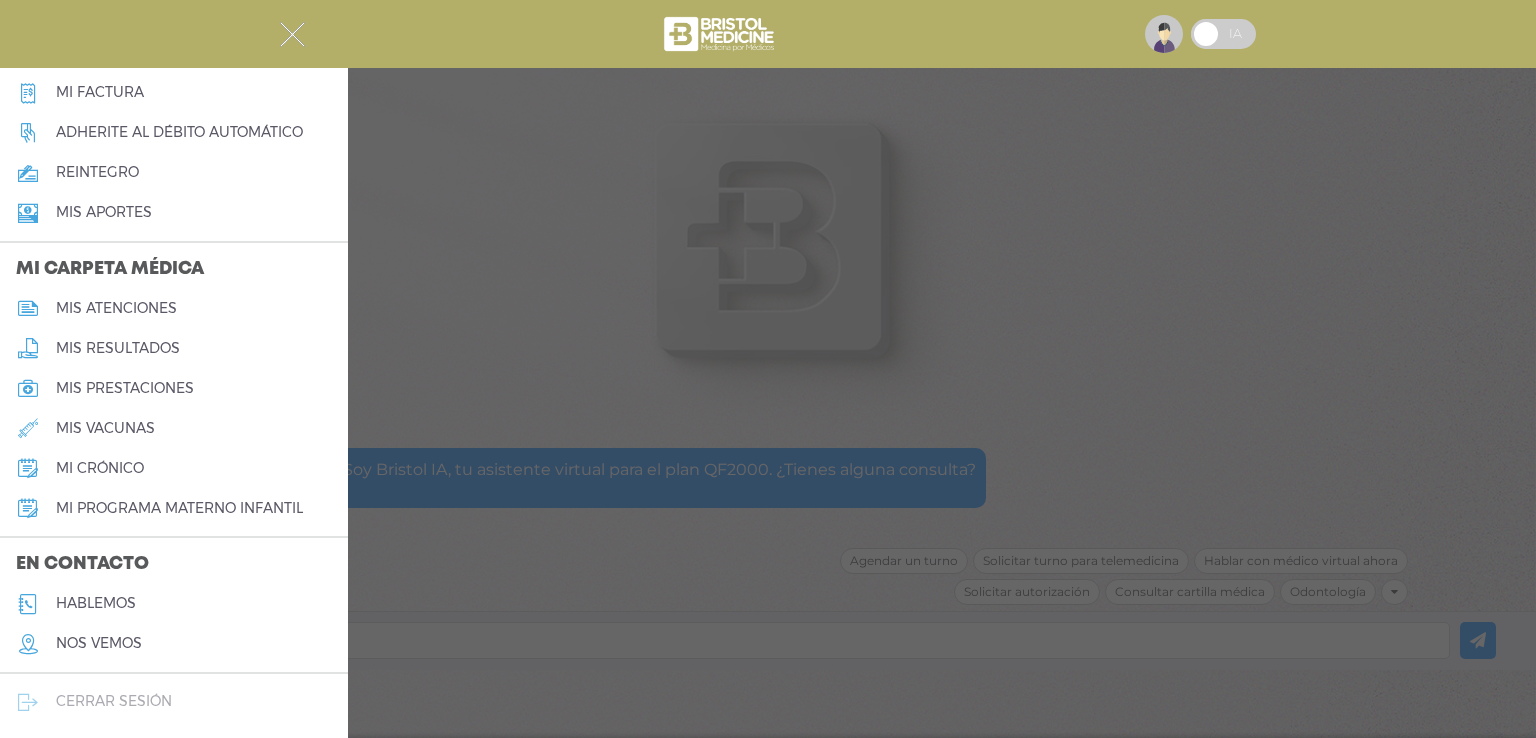 click on "cerrar sesión" at bounding box center [114, 701] 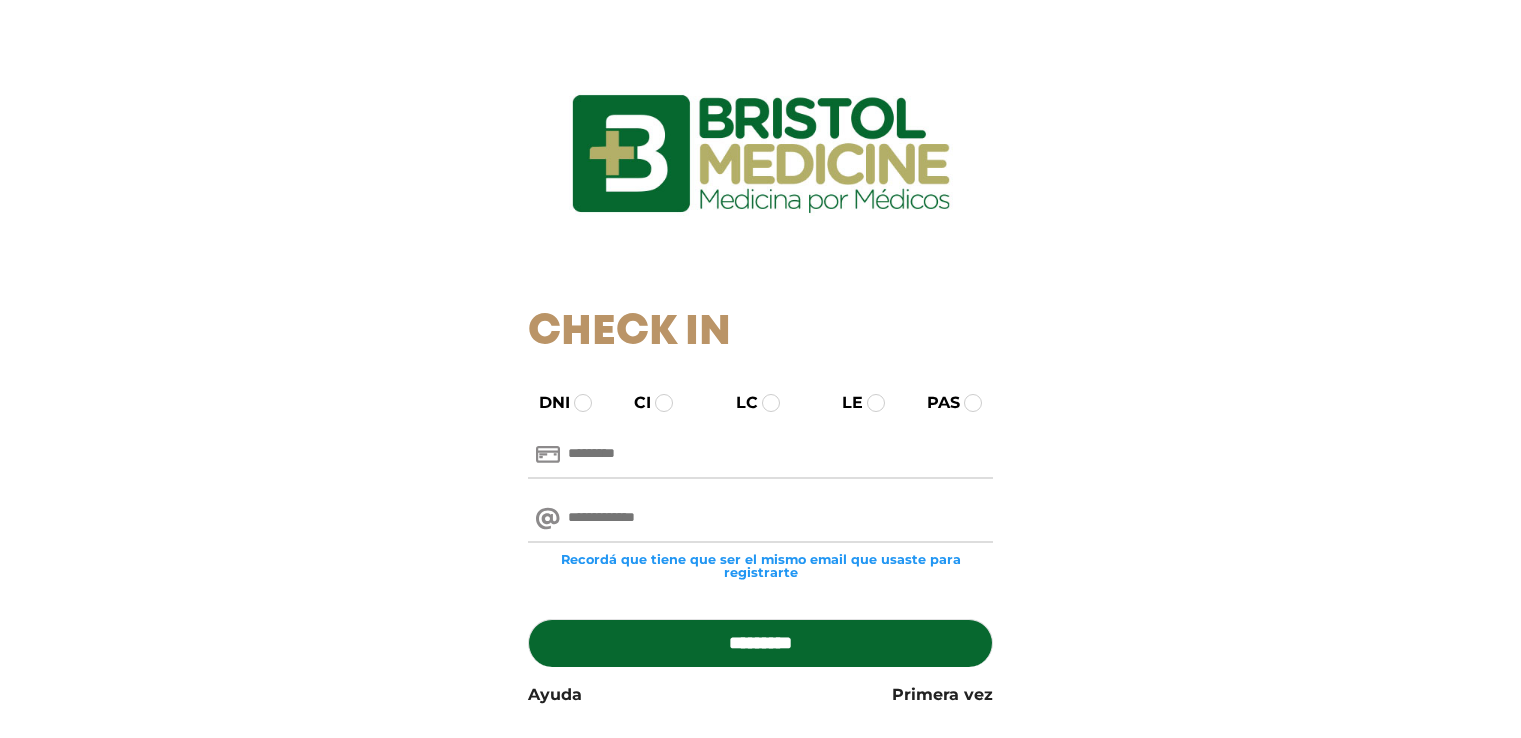scroll, scrollTop: 0, scrollLeft: 0, axis: both 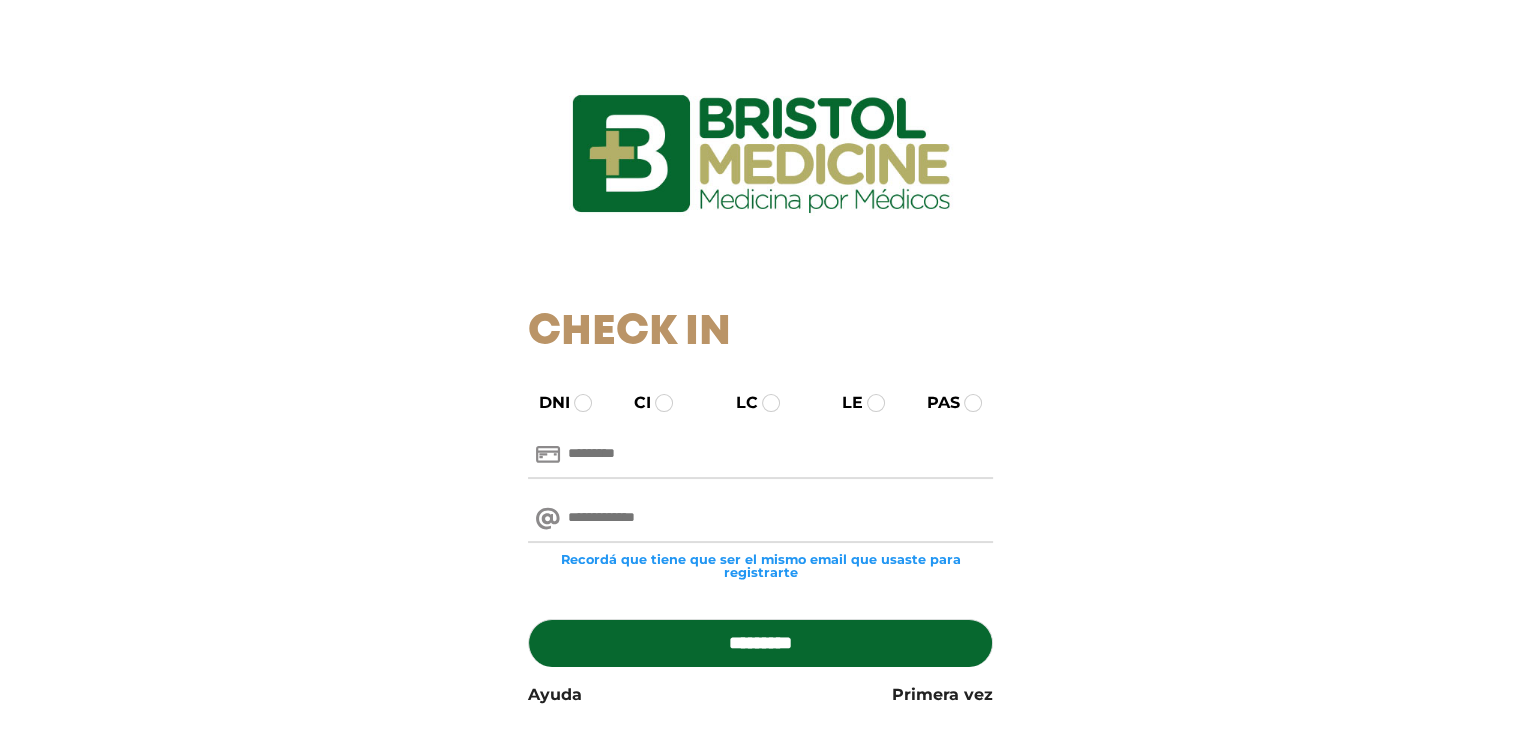 click at bounding box center [760, 519] 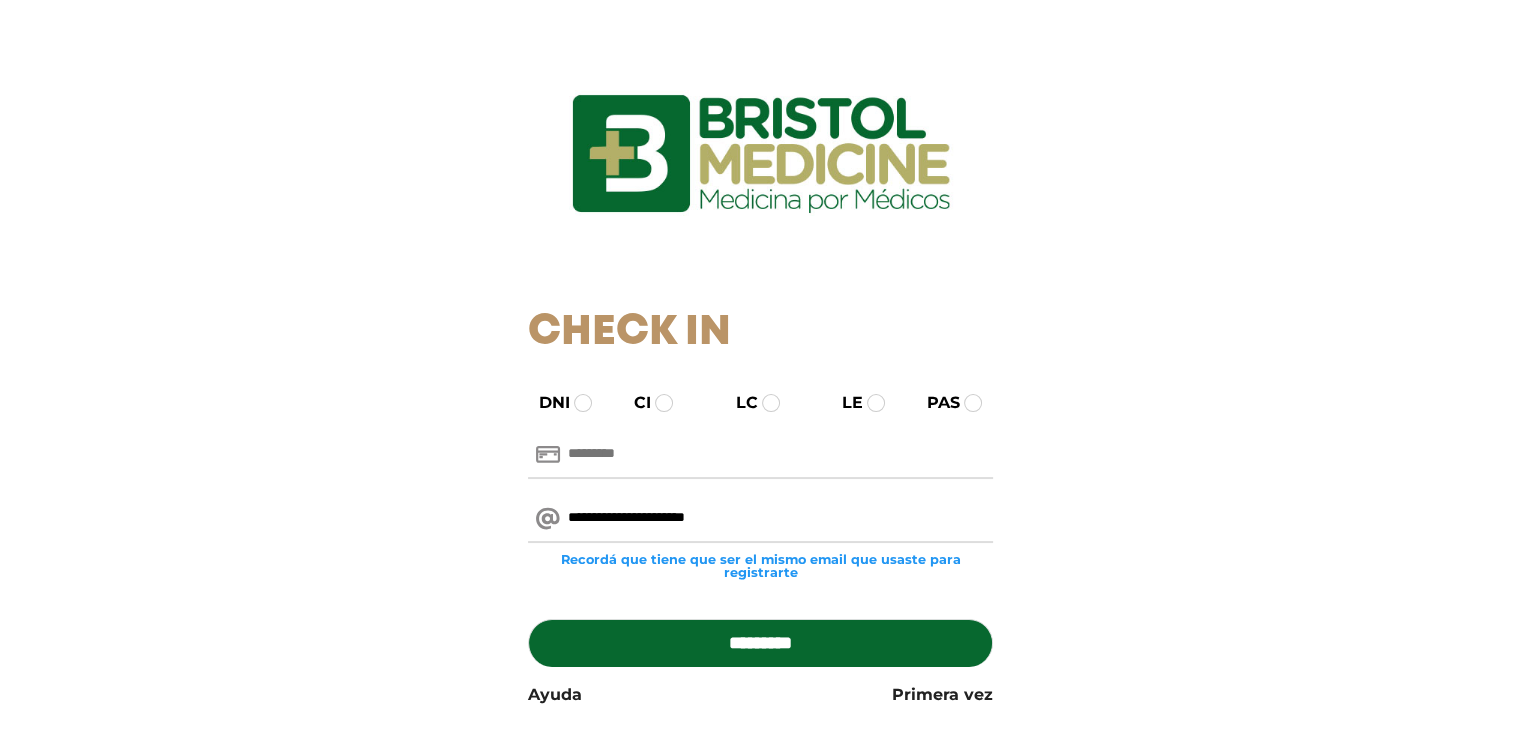 type on "**********" 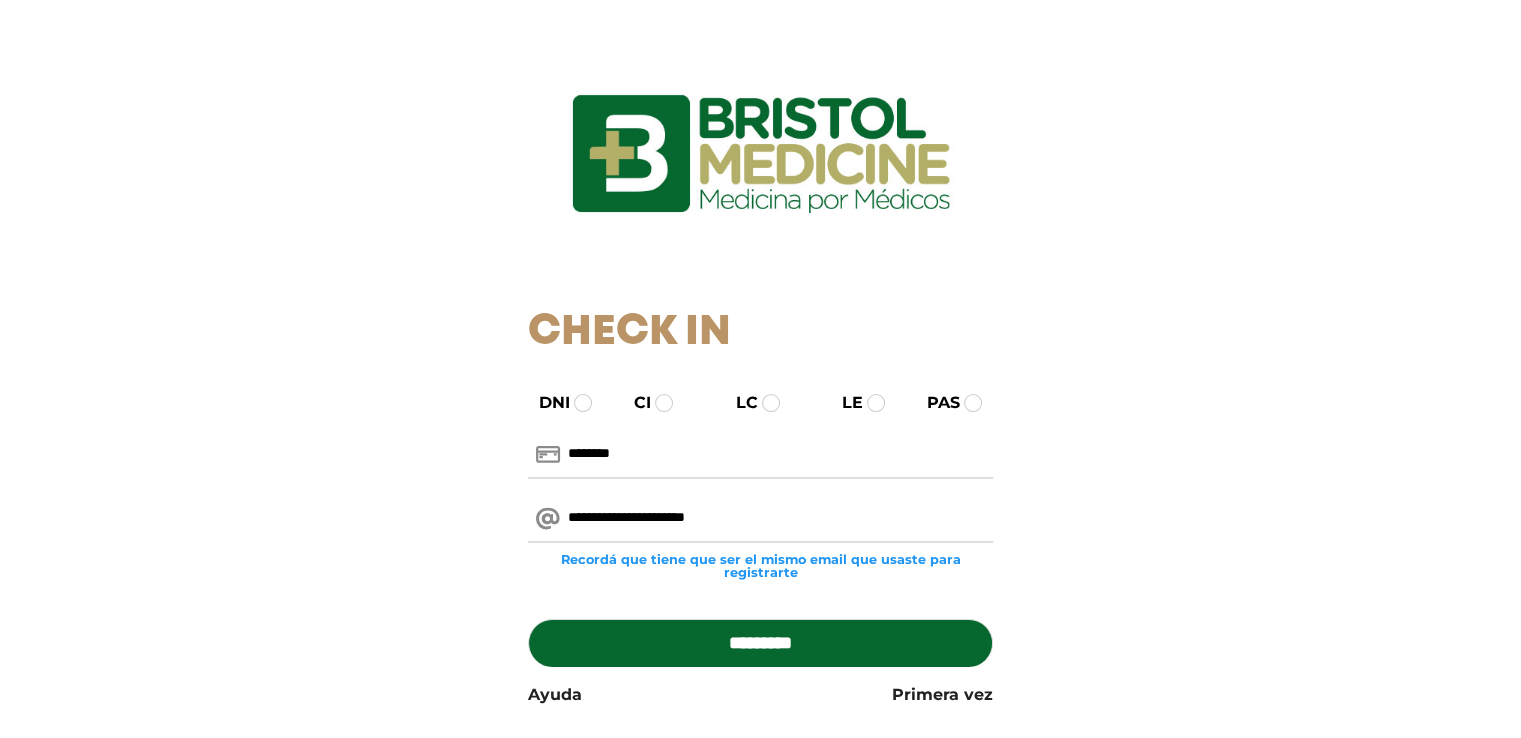 type on "********" 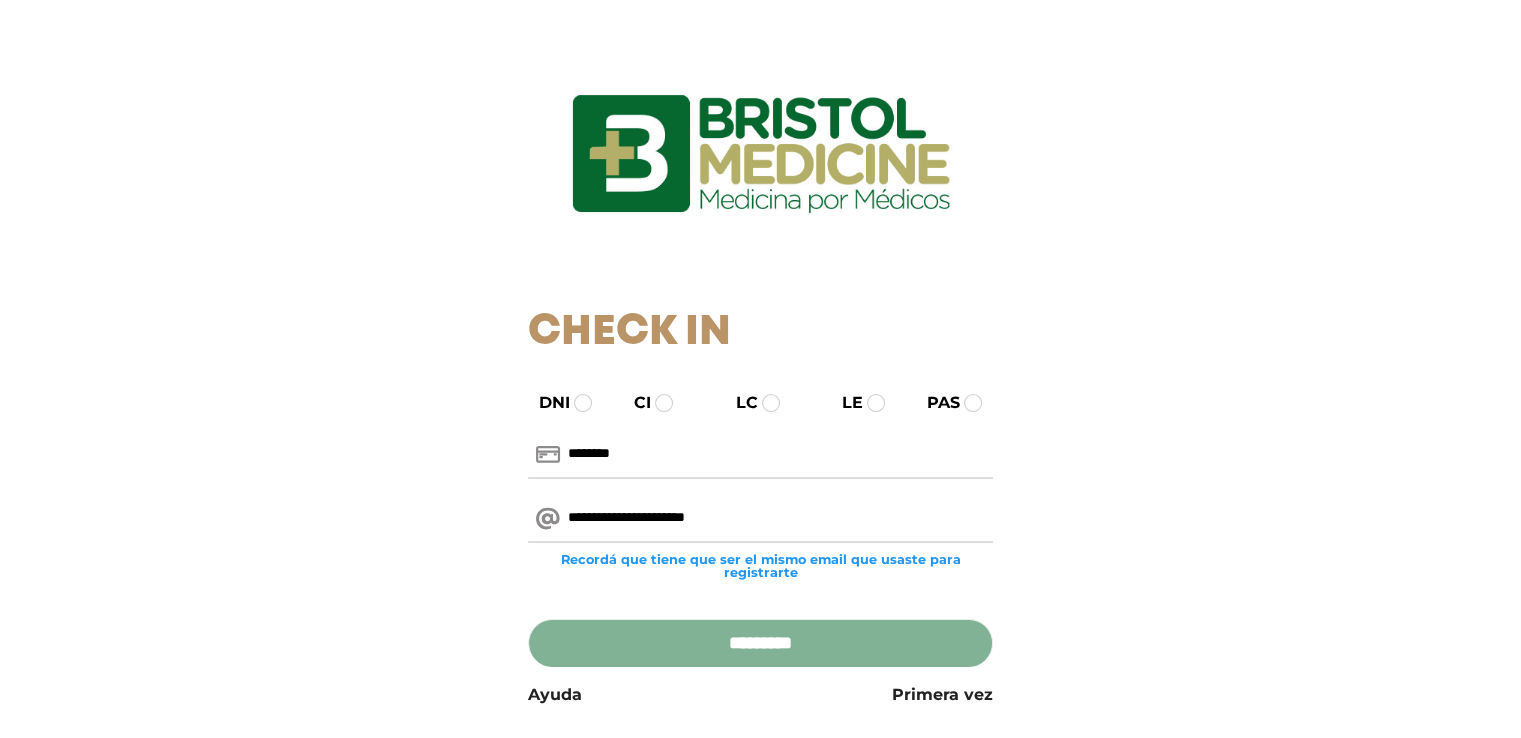 click on "*********" at bounding box center [760, 643] 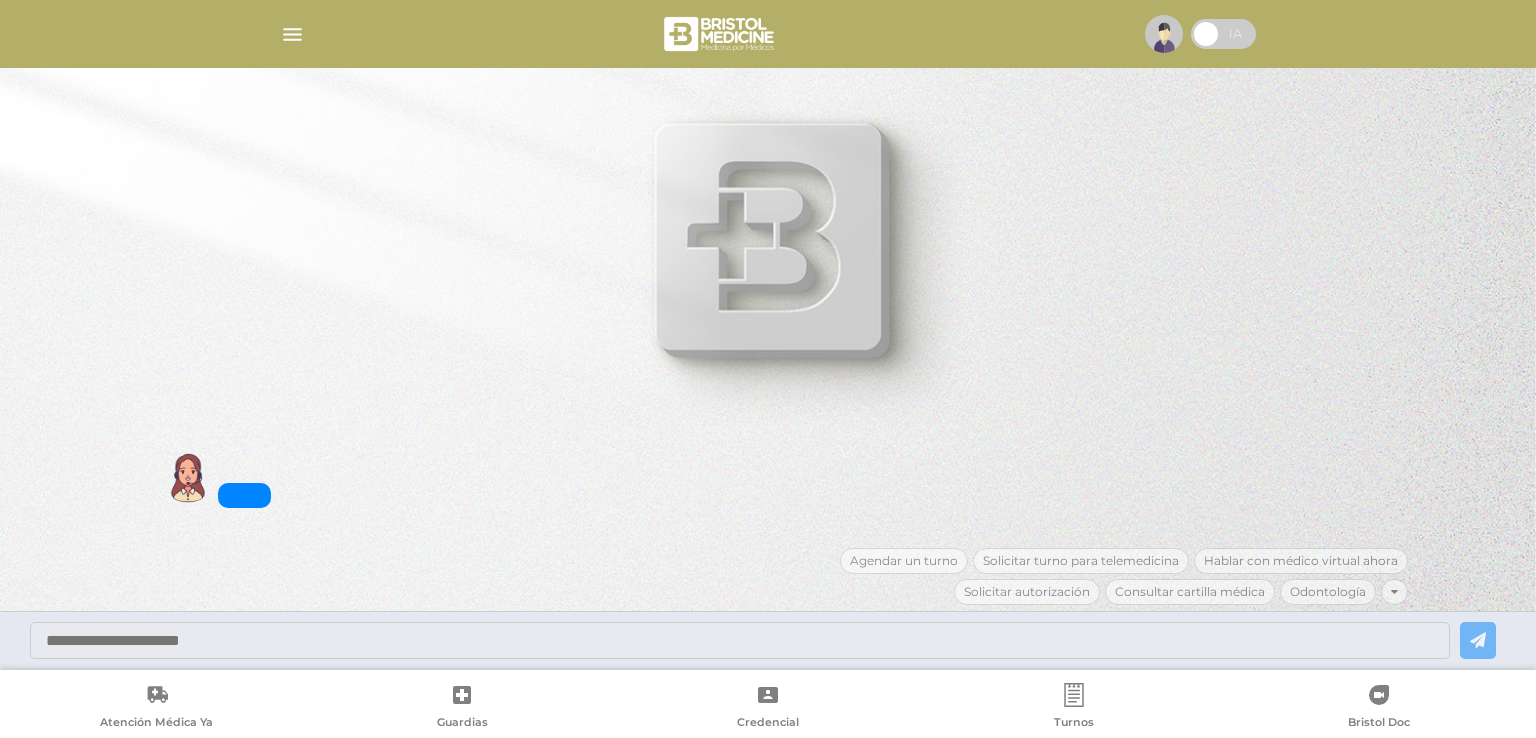 scroll, scrollTop: 0, scrollLeft: 0, axis: both 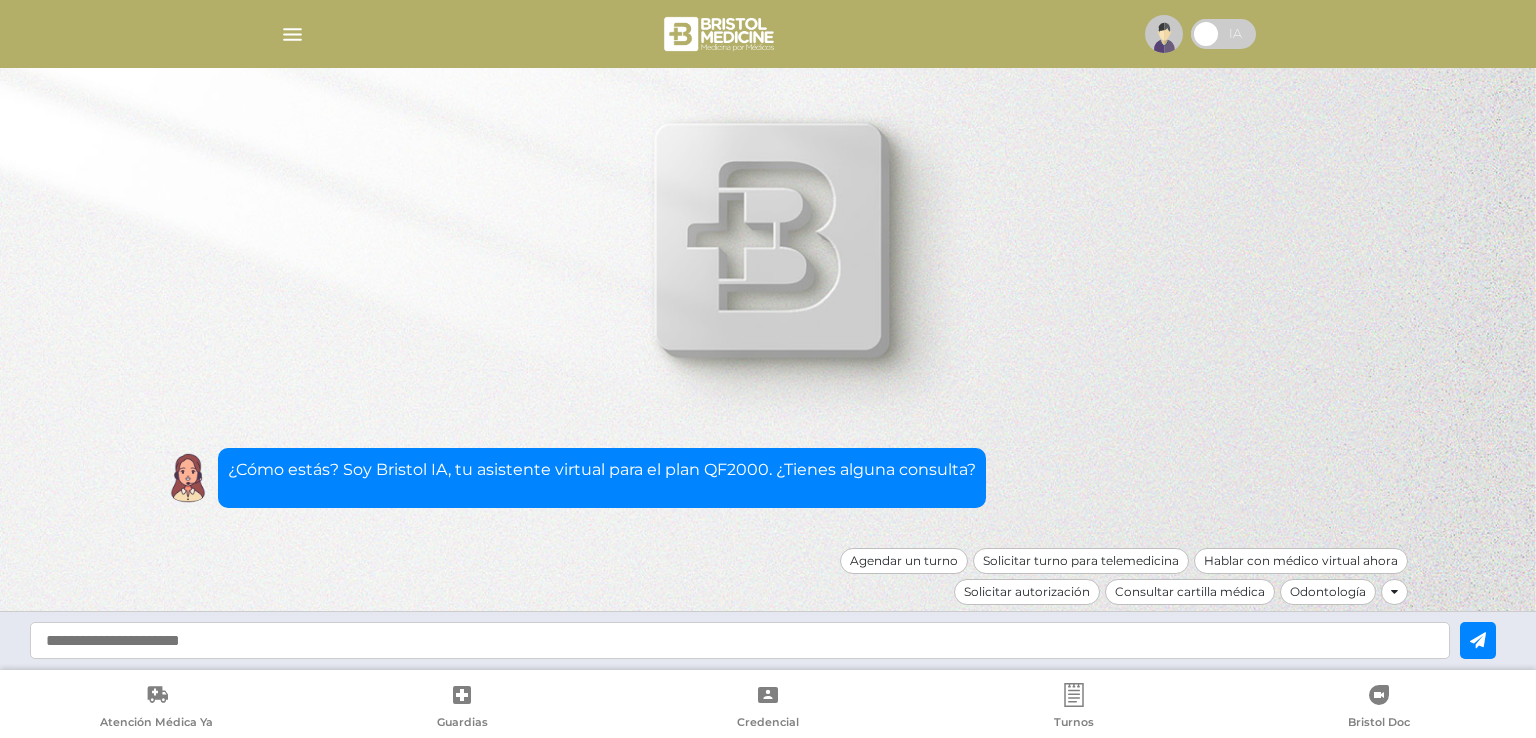 click at bounding box center [292, 34] 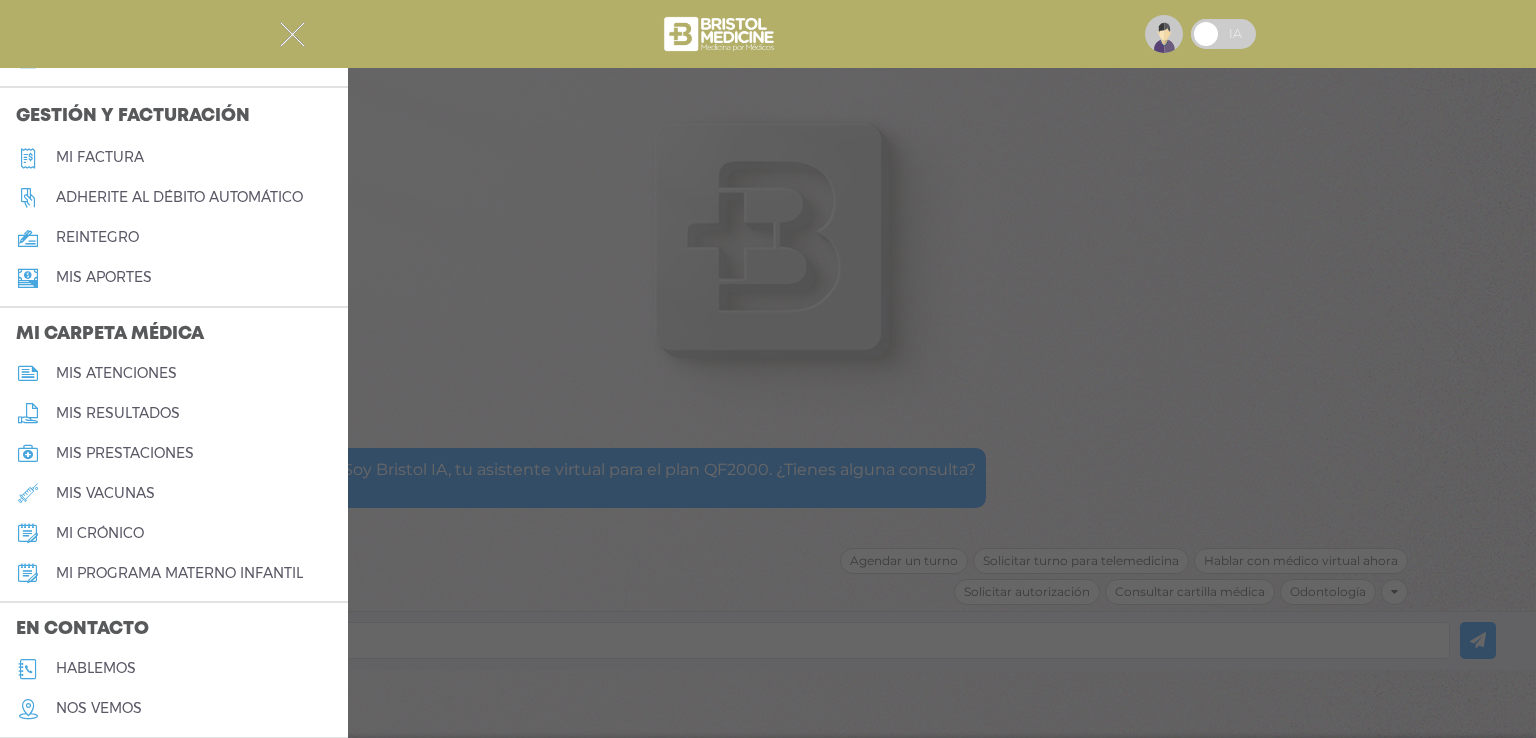 scroll, scrollTop: 765, scrollLeft: 0, axis: vertical 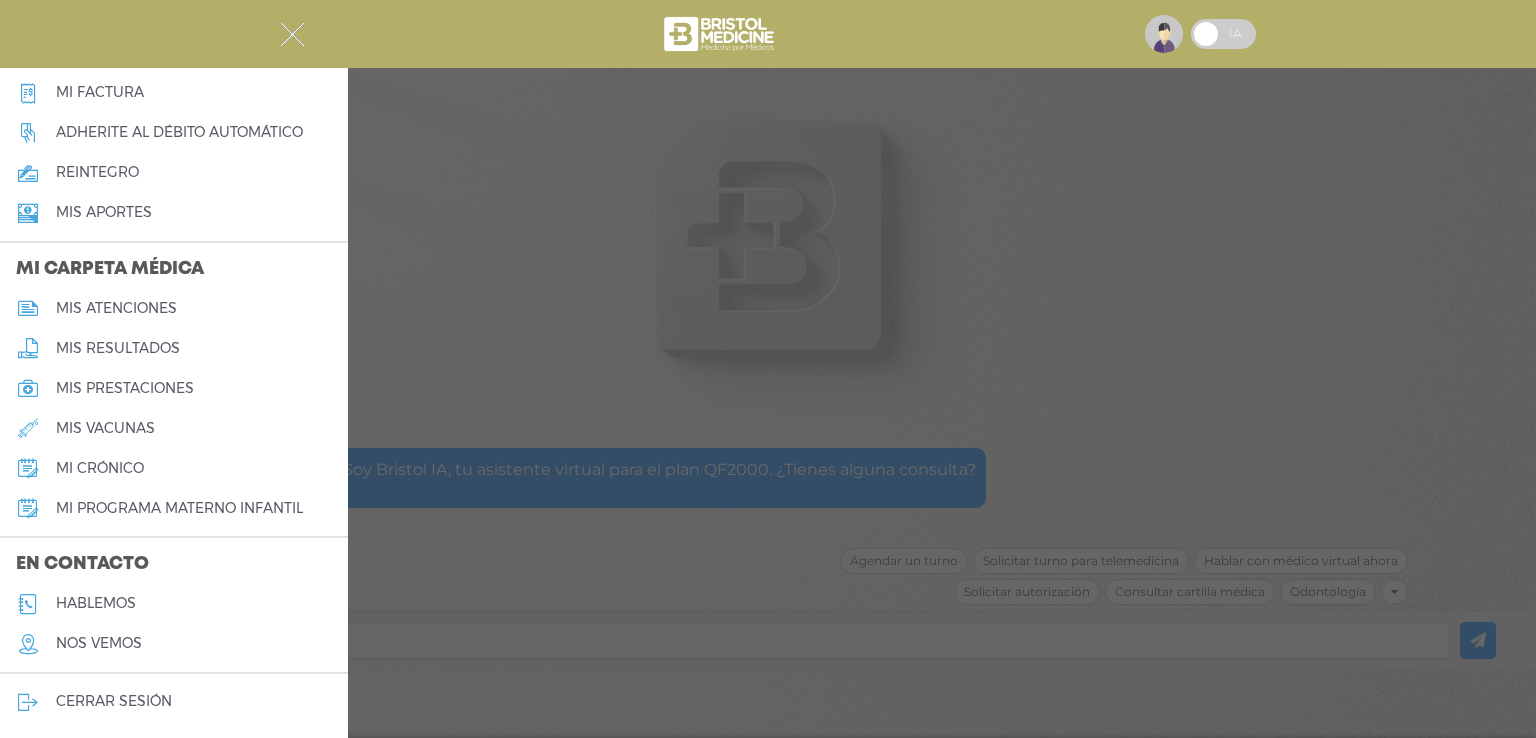 click on "cerrar sesión" at bounding box center [114, 701] 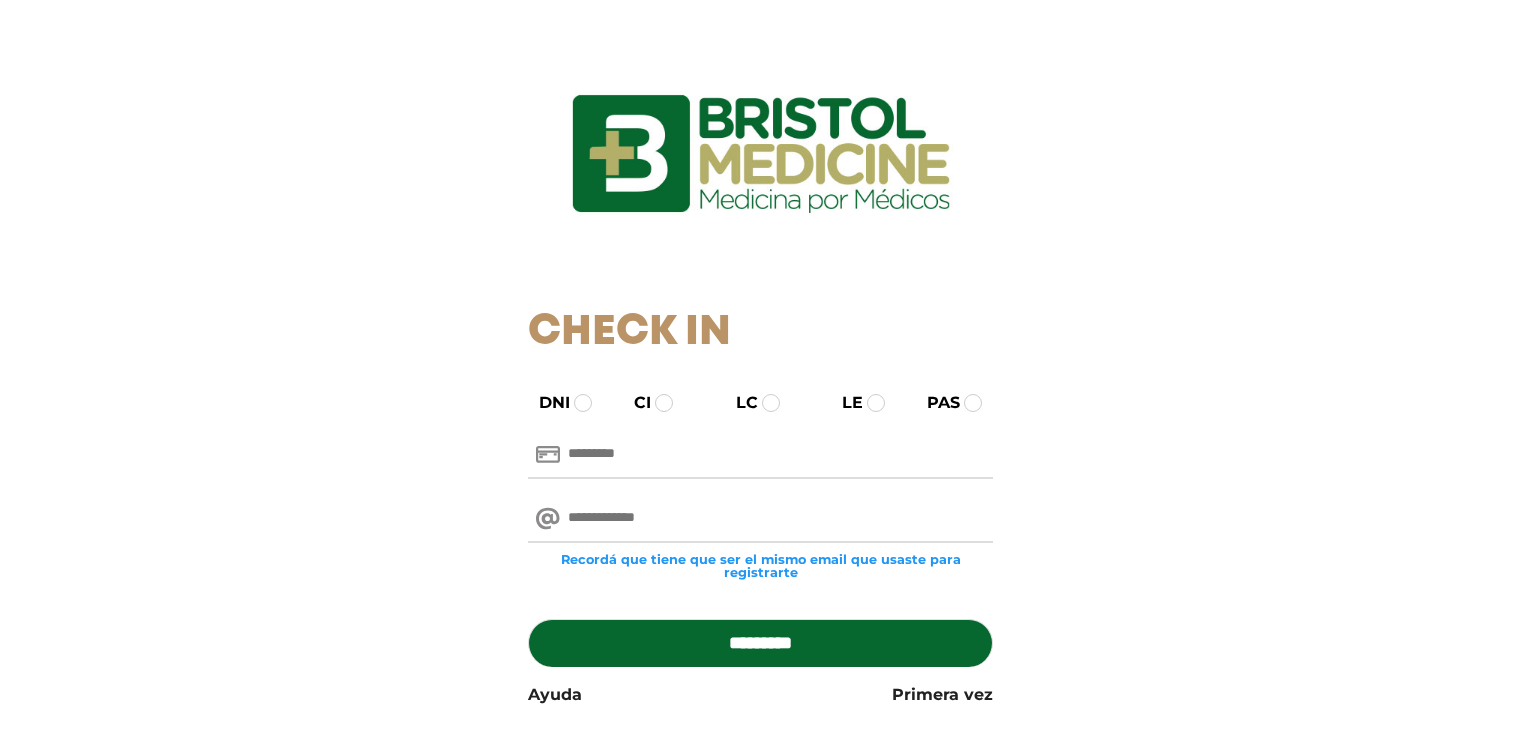 scroll, scrollTop: 0, scrollLeft: 0, axis: both 